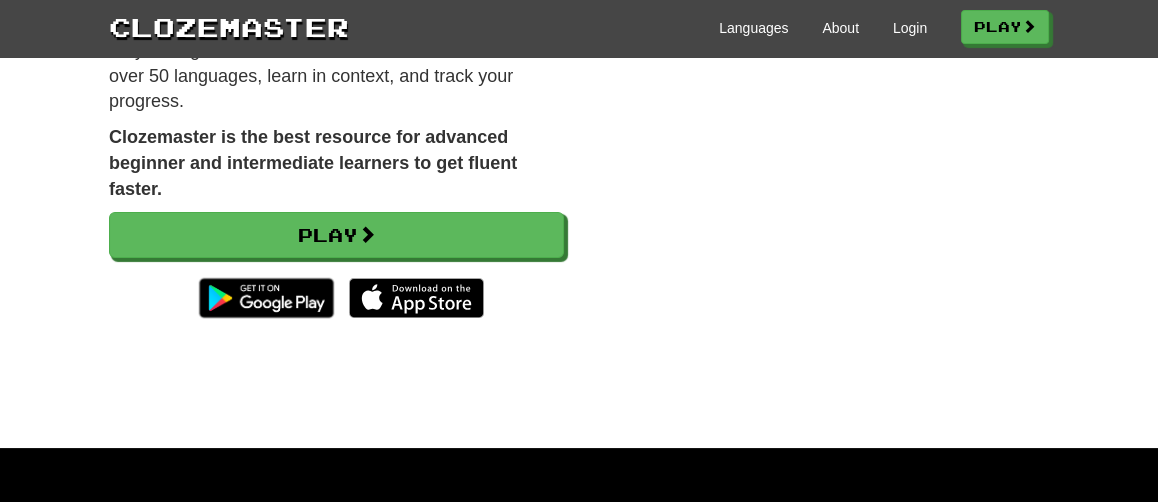 scroll, scrollTop: 277, scrollLeft: 0, axis: vertical 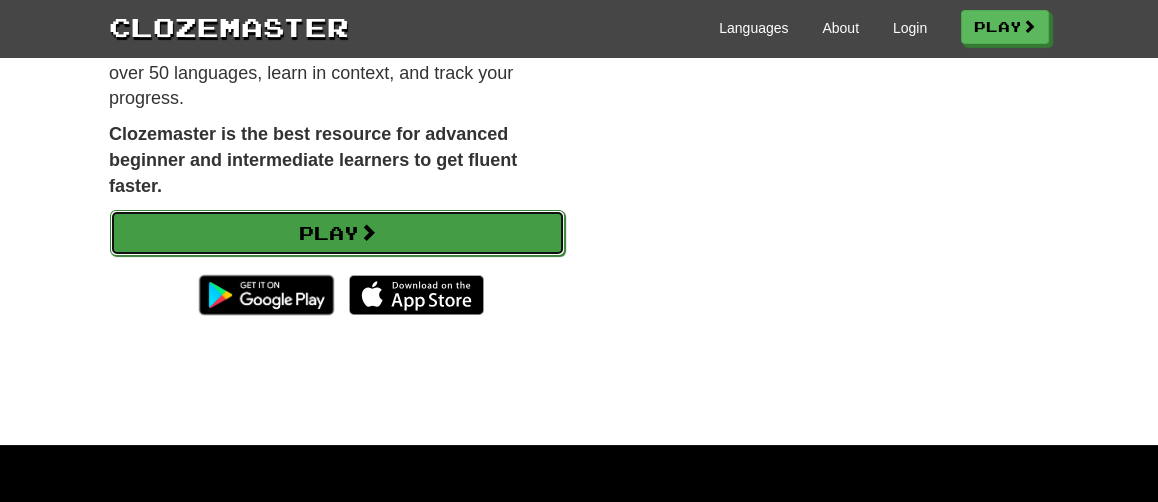 click on "Play" at bounding box center (337, 233) 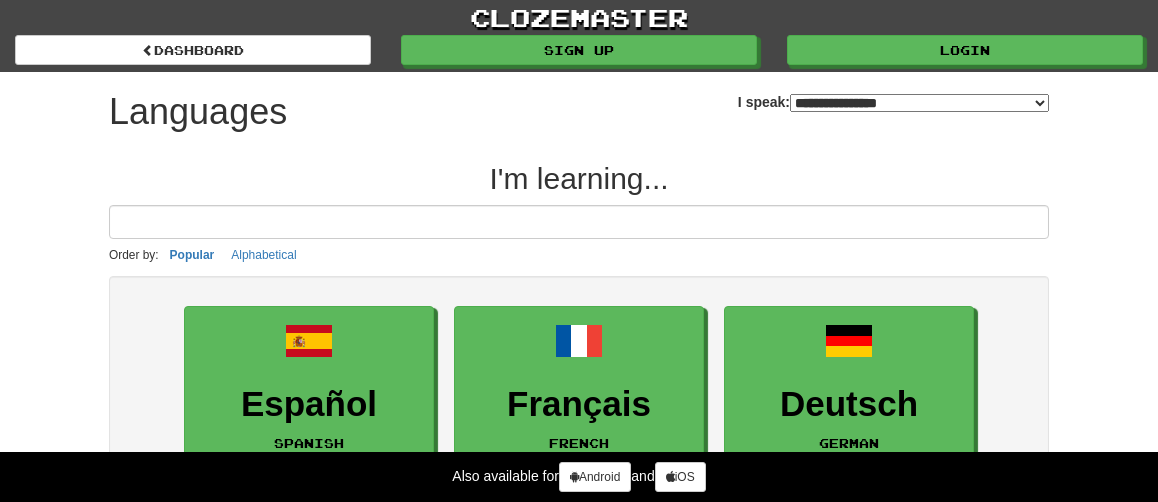 select on "*******" 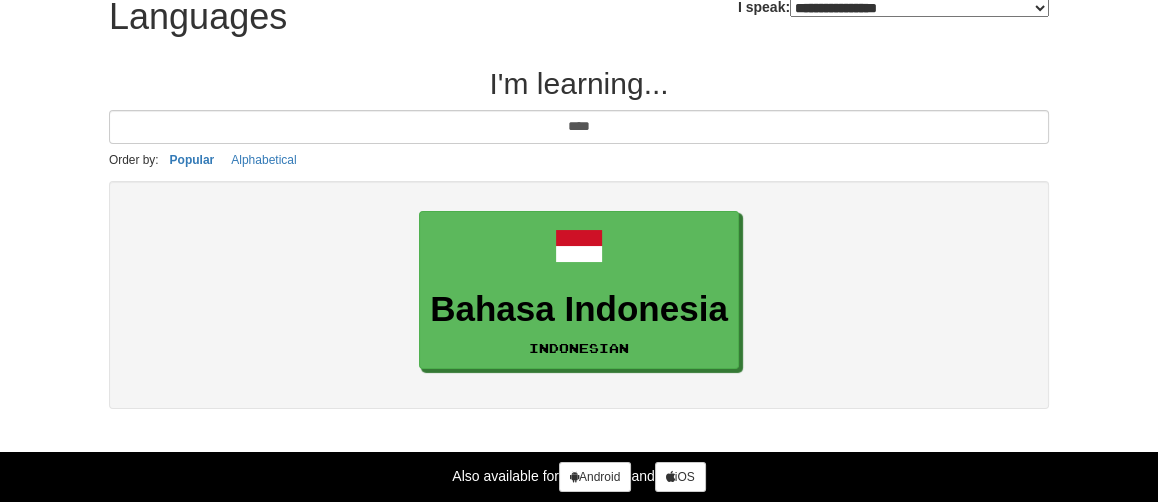scroll, scrollTop: 162, scrollLeft: 0, axis: vertical 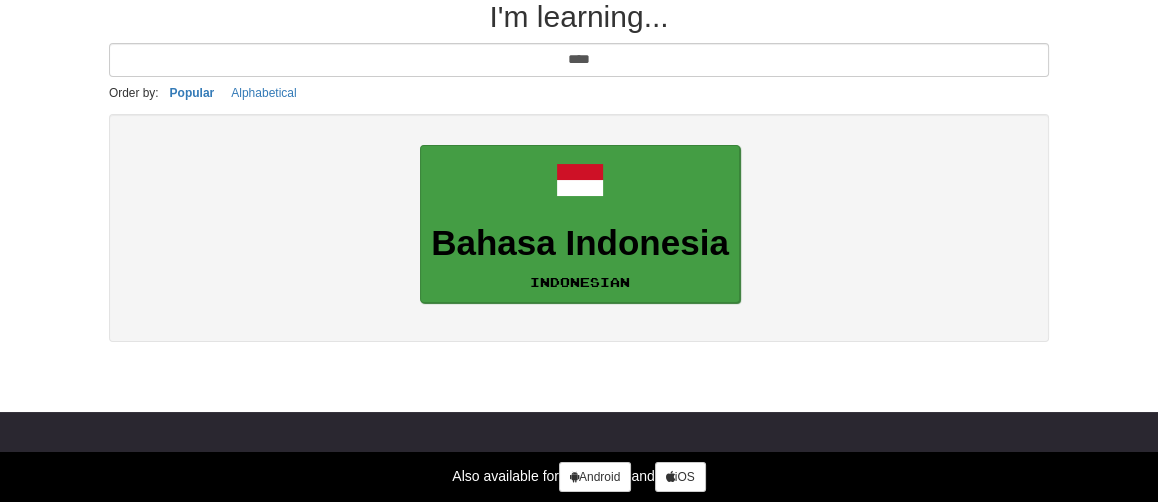 type on "****" 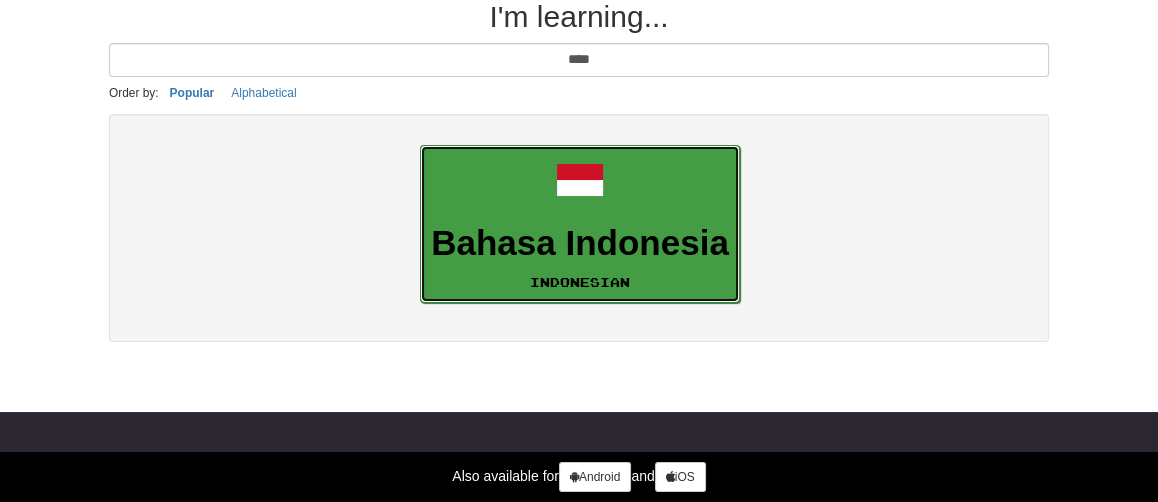 click at bounding box center [580, 180] 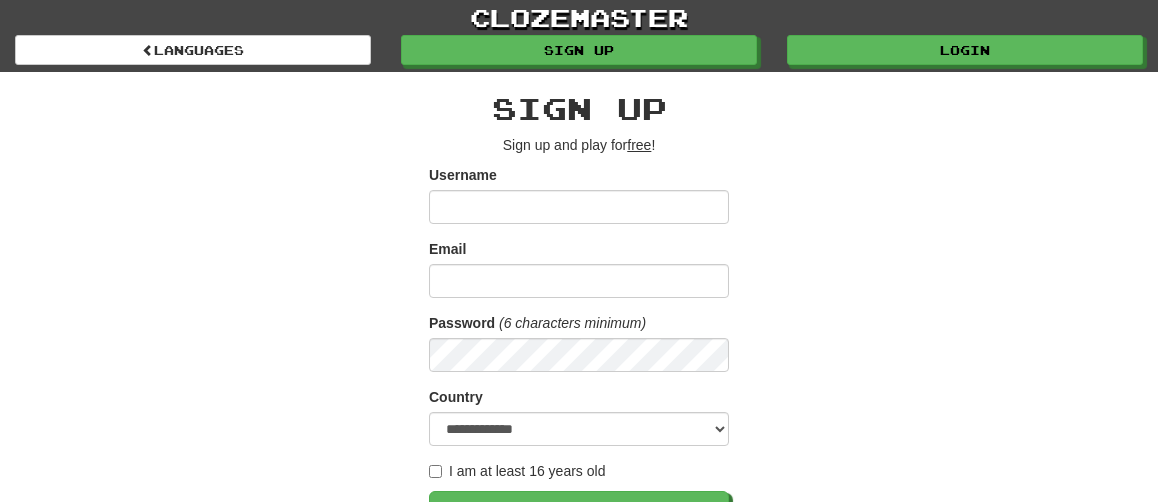 scroll, scrollTop: 0, scrollLeft: 0, axis: both 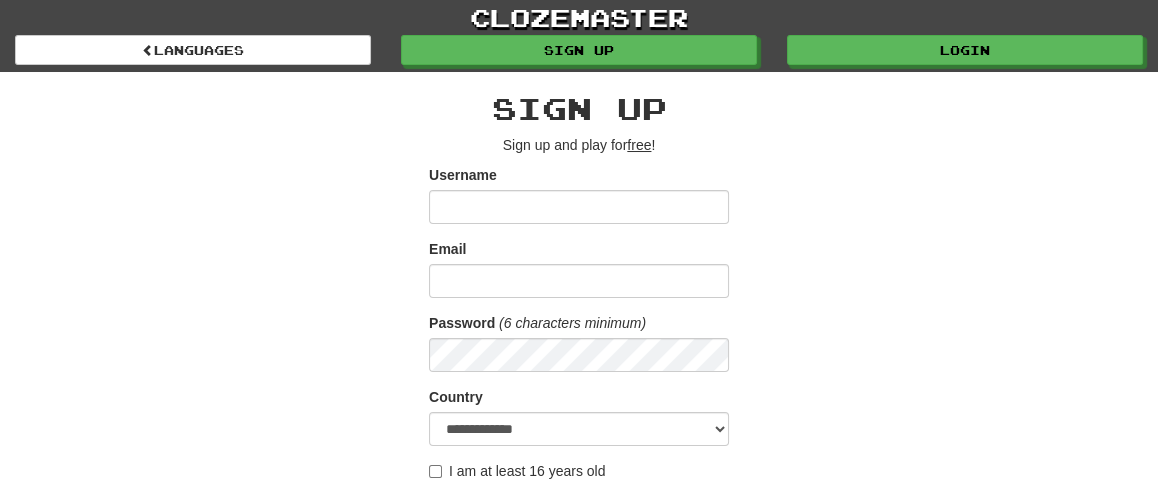 click on "Username" at bounding box center (579, 207) 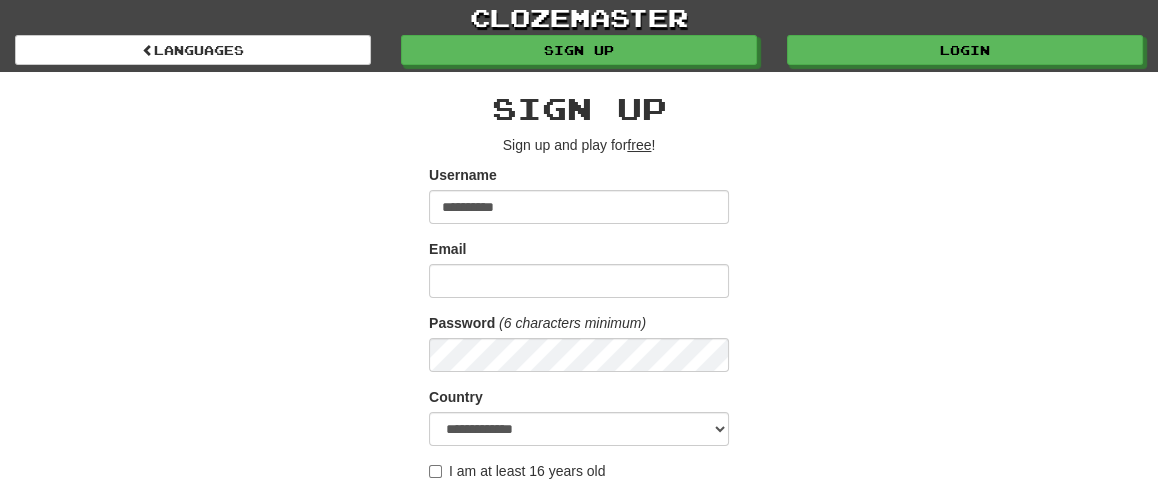 type on "**********" 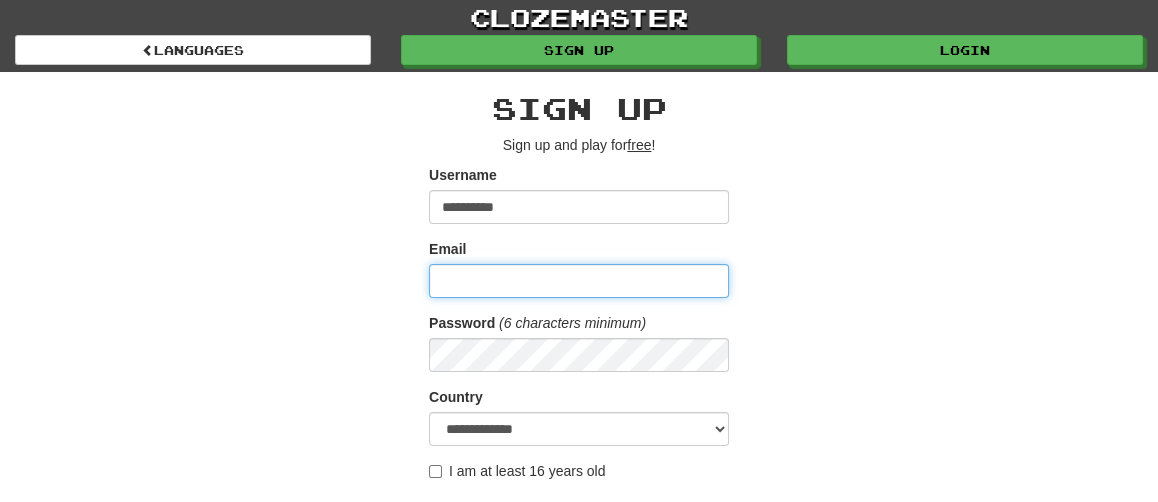 click on "Email" at bounding box center [579, 281] 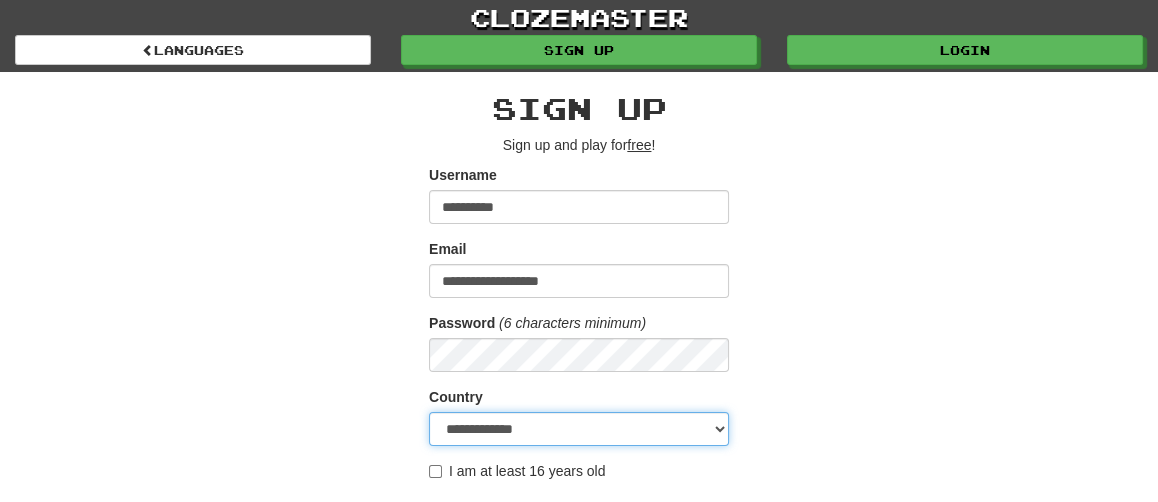 select on "**" 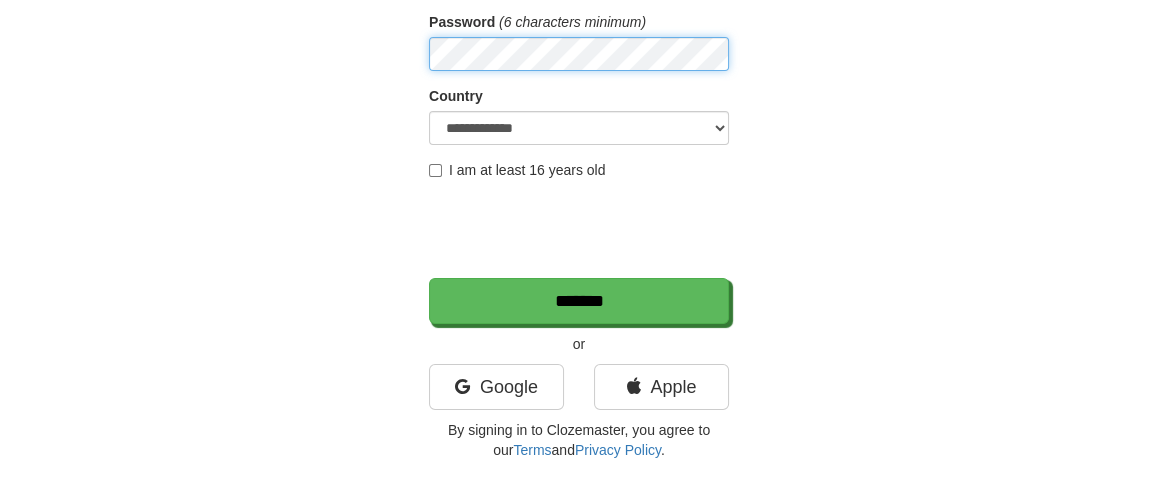 scroll, scrollTop: 342, scrollLeft: 0, axis: vertical 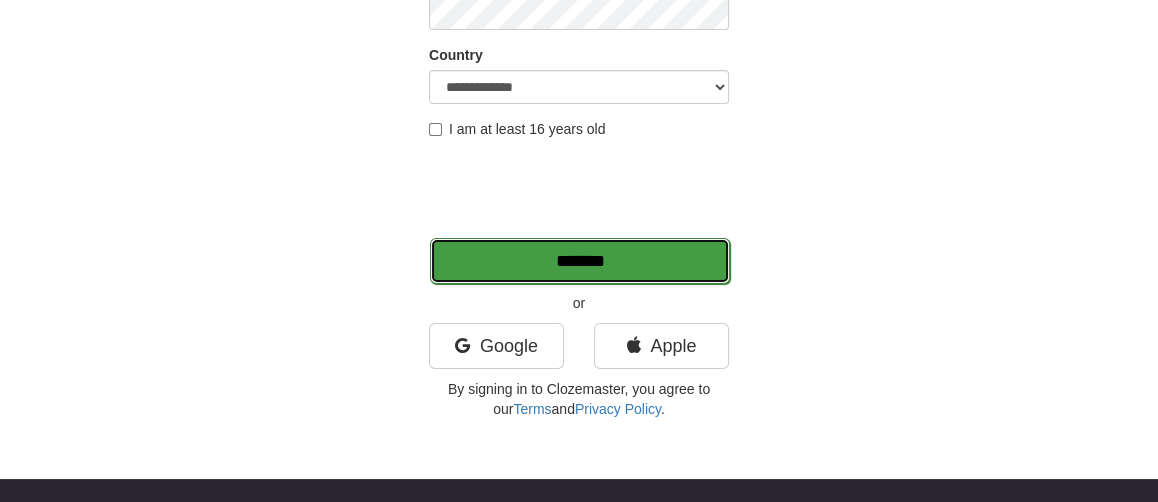 click on "*******" at bounding box center (580, 261) 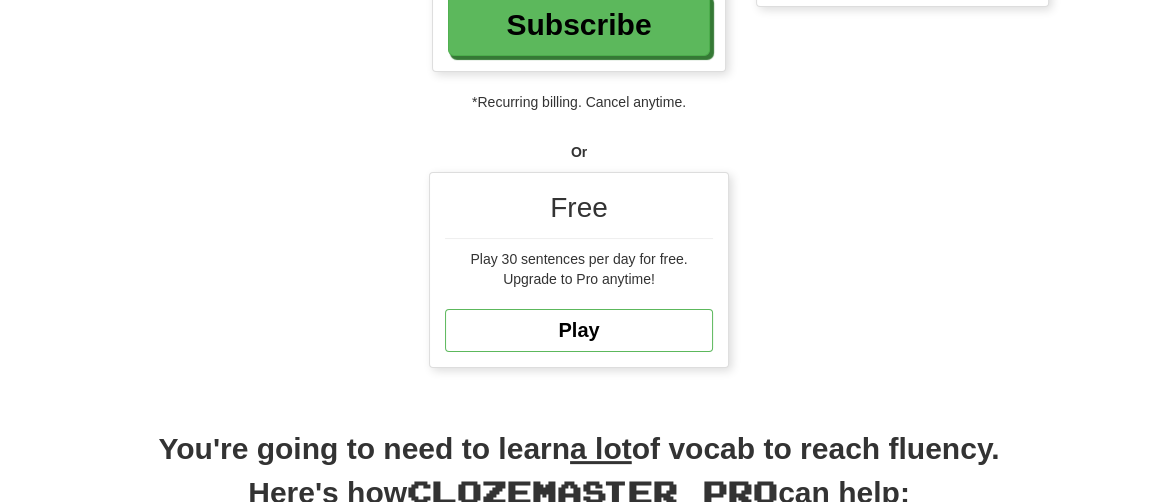 scroll, scrollTop: 635, scrollLeft: 0, axis: vertical 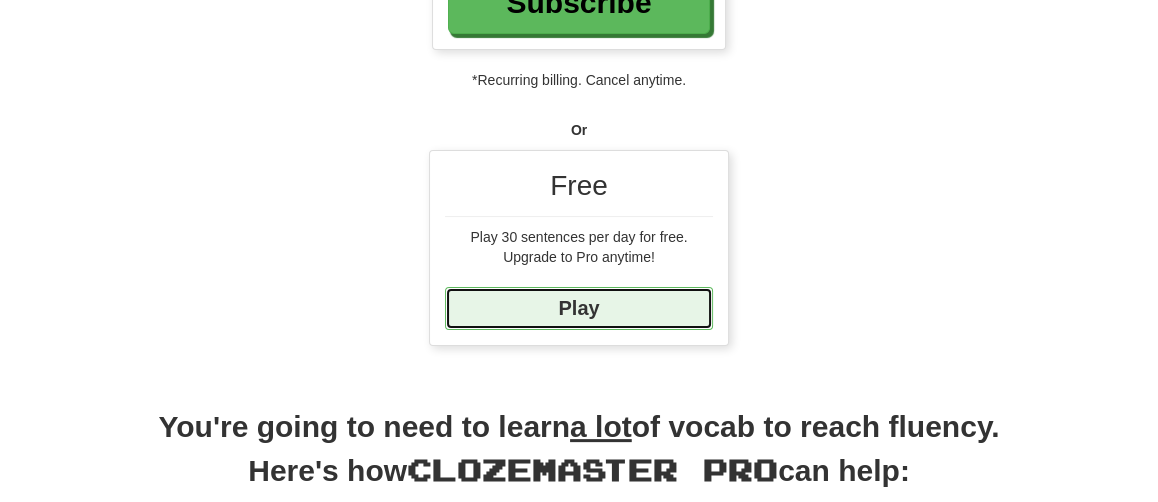 click on "Play" at bounding box center (579, 308) 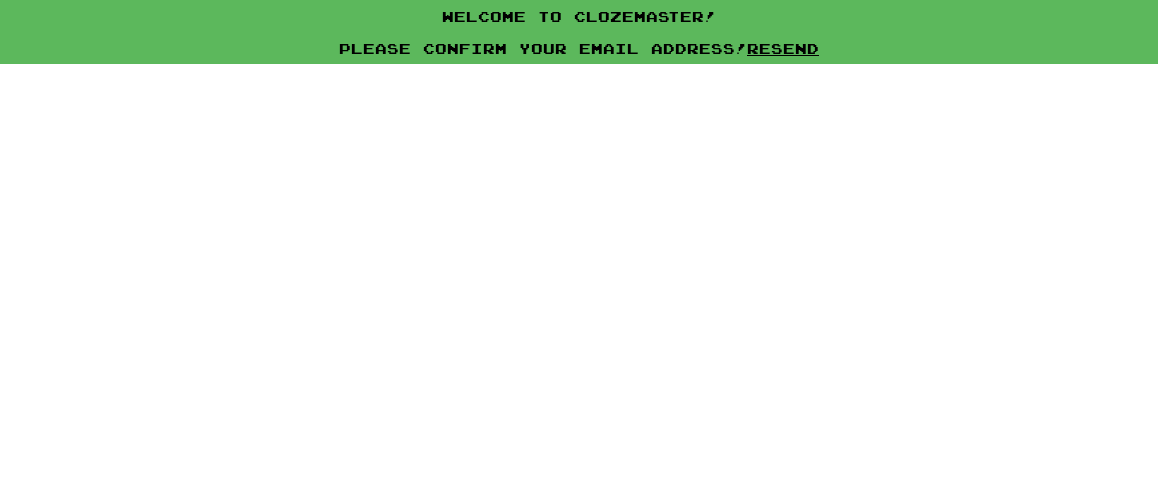 scroll, scrollTop: 0, scrollLeft: 0, axis: both 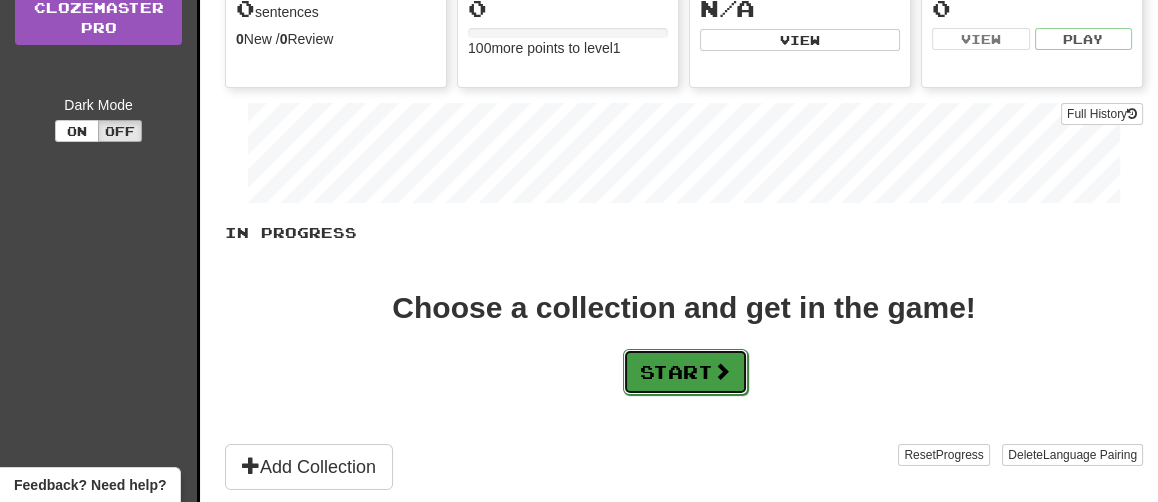 click on "Start" at bounding box center [685, 372] 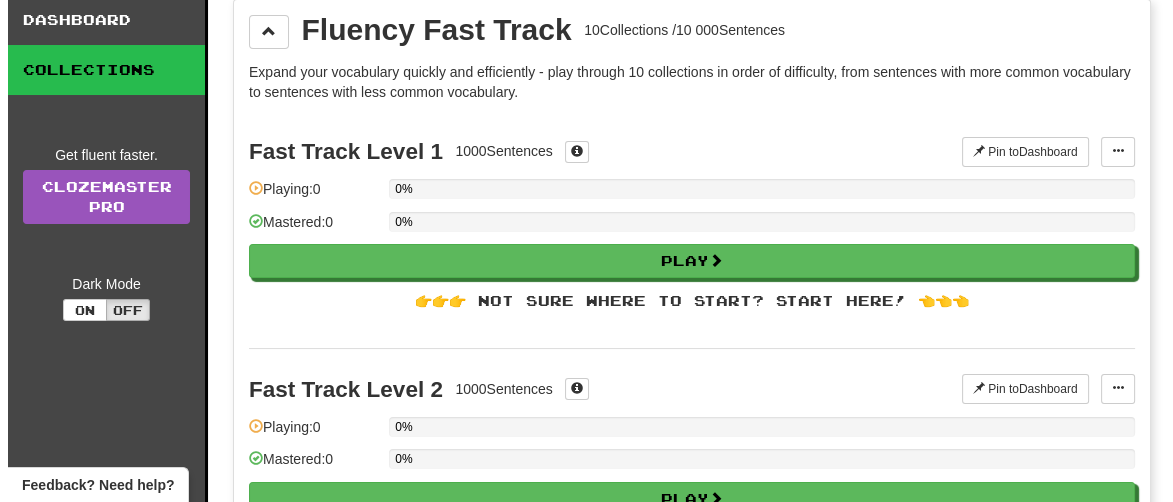 scroll, scrollTop: 79, scrollLeft: 0, axis: vertical 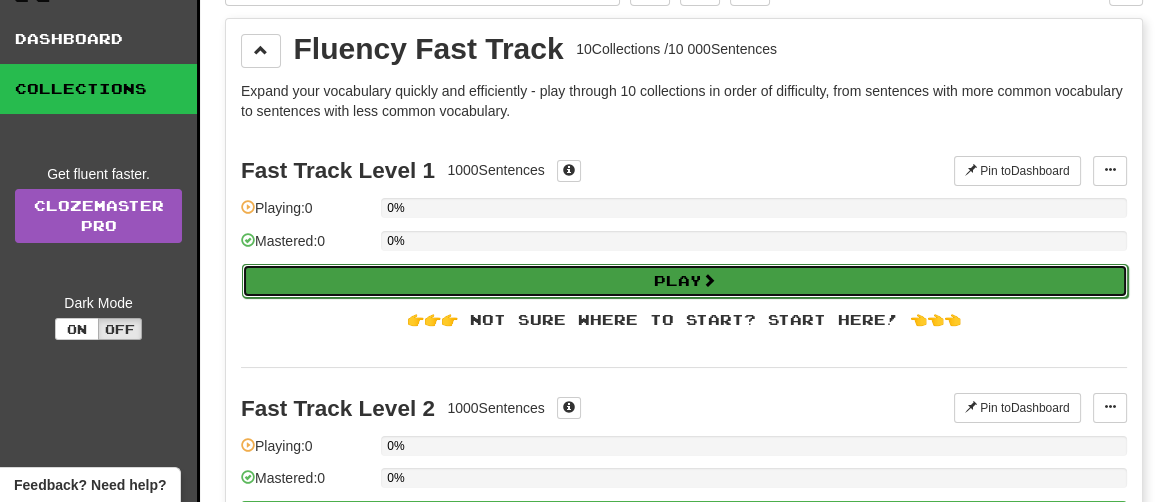 click on "Play" at bounding box center (685, 281) 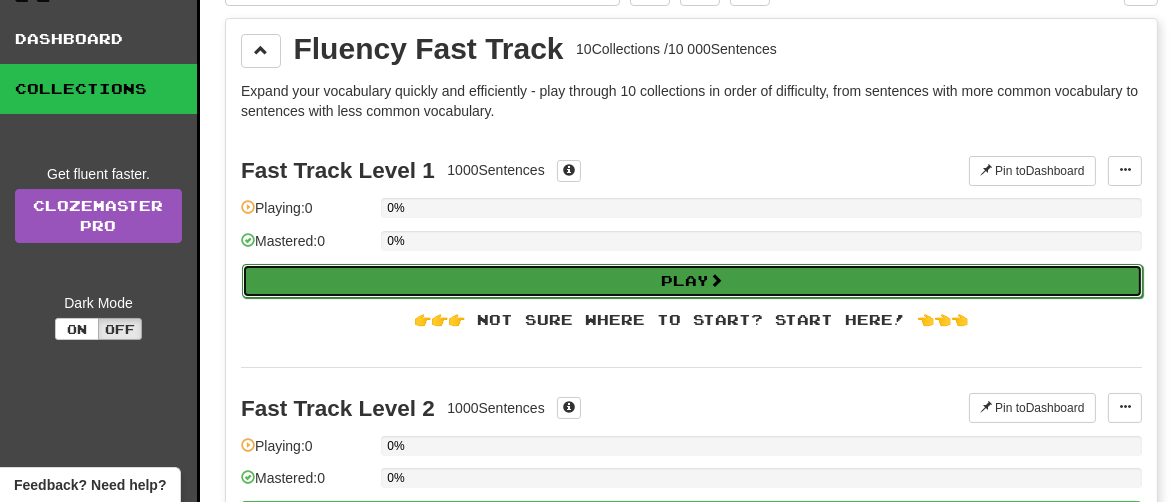 select on "**" 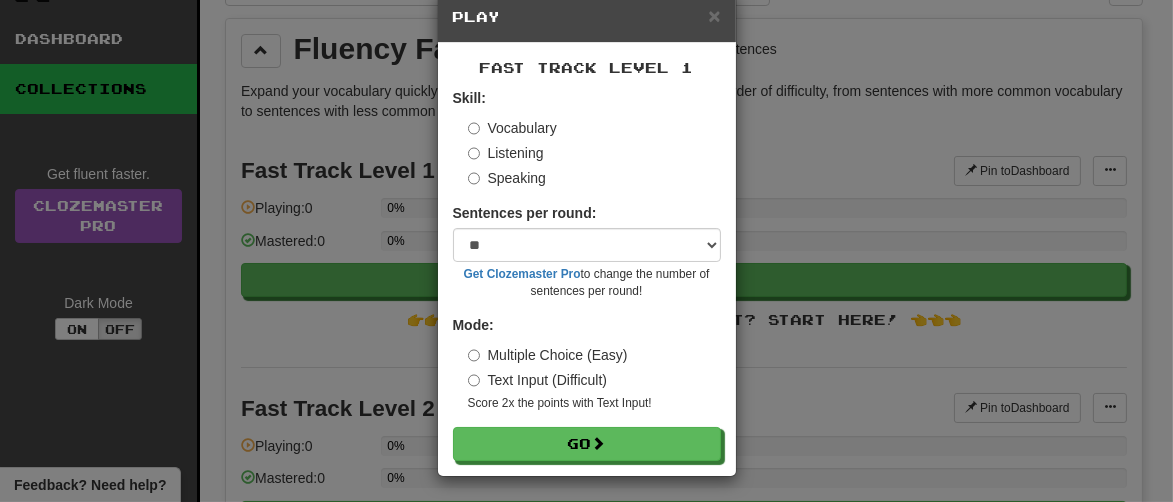 scroll, scrollTop: 42, scrollLeft: 0, axis: vertical 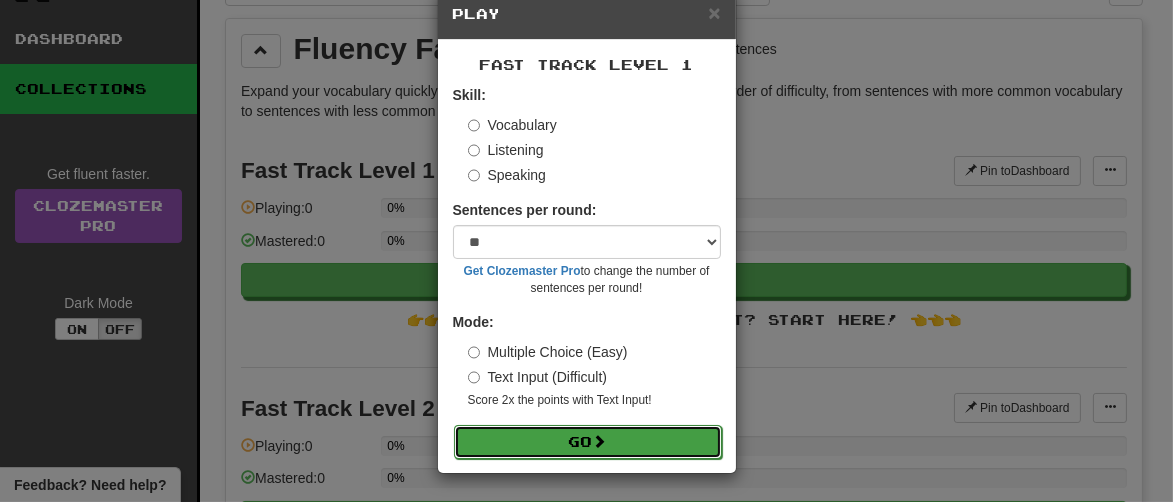 click on "Go" at bounding box center [588, 442] 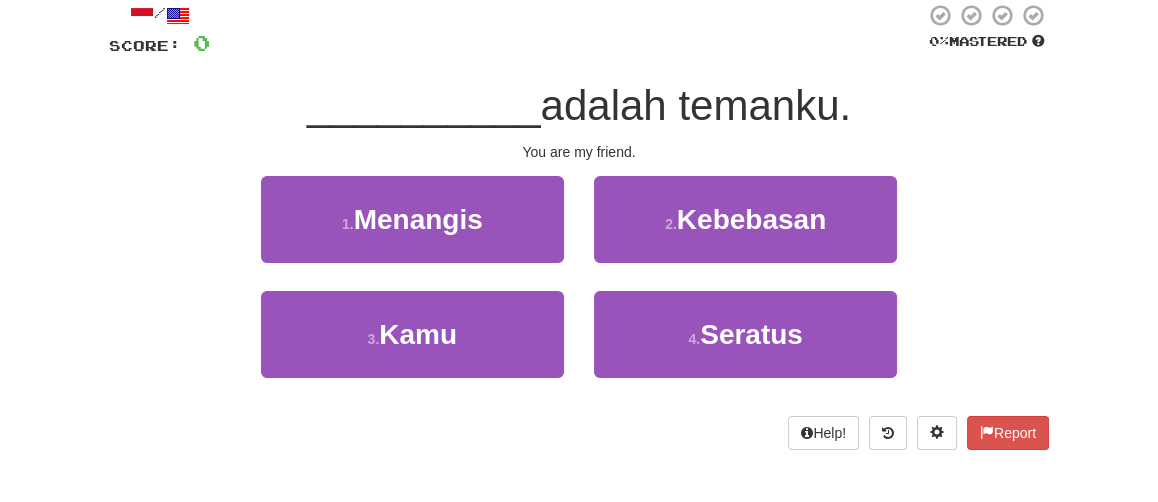 scroll, scrollTop: 79, scrollLeft: 0, axis: vertical 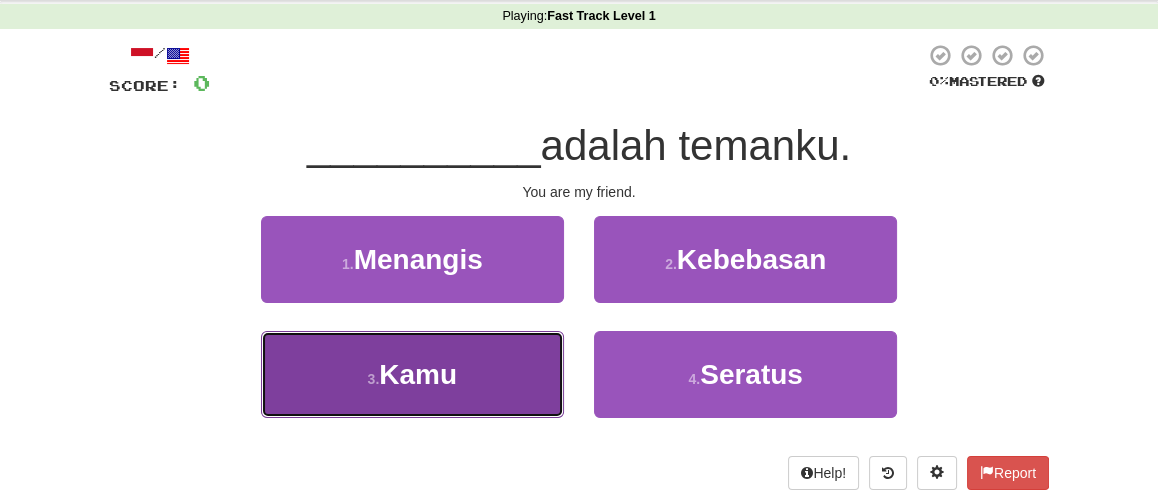 click on "3 .  Kamu" at bounding box center [412, 374] 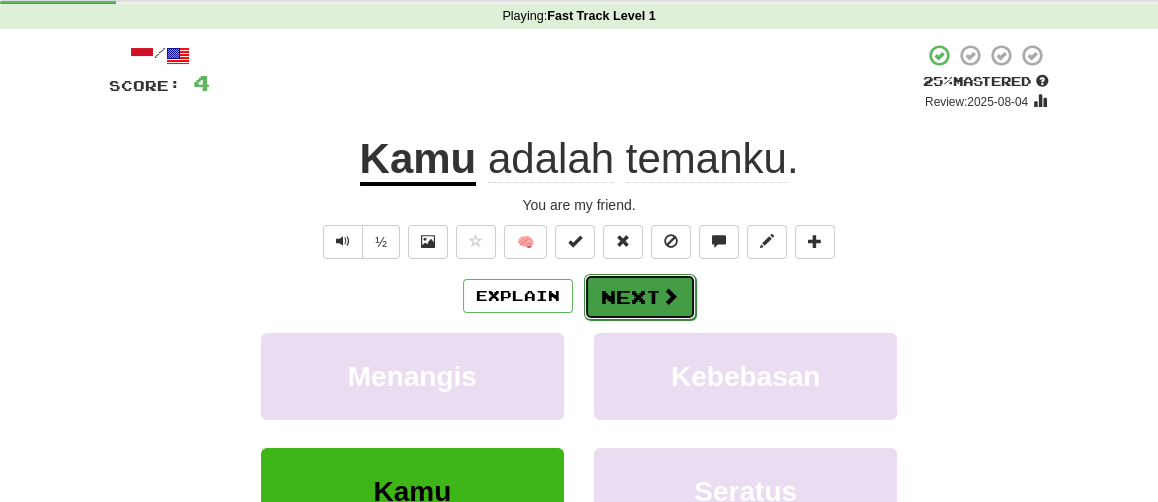 click on "Next" at bounding box center (640, 297) 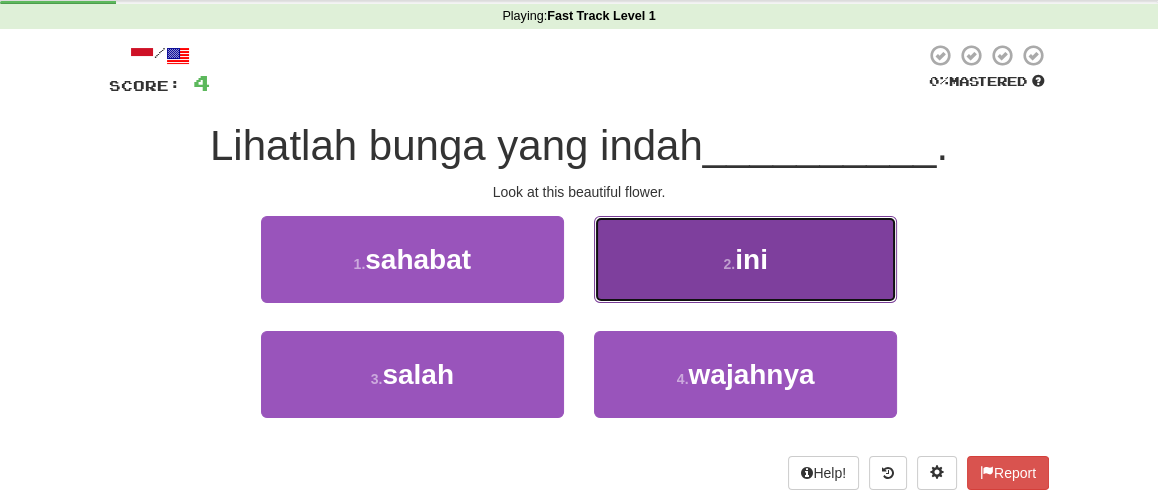 click on "2 .  ini" at bounding box center [745, 259] 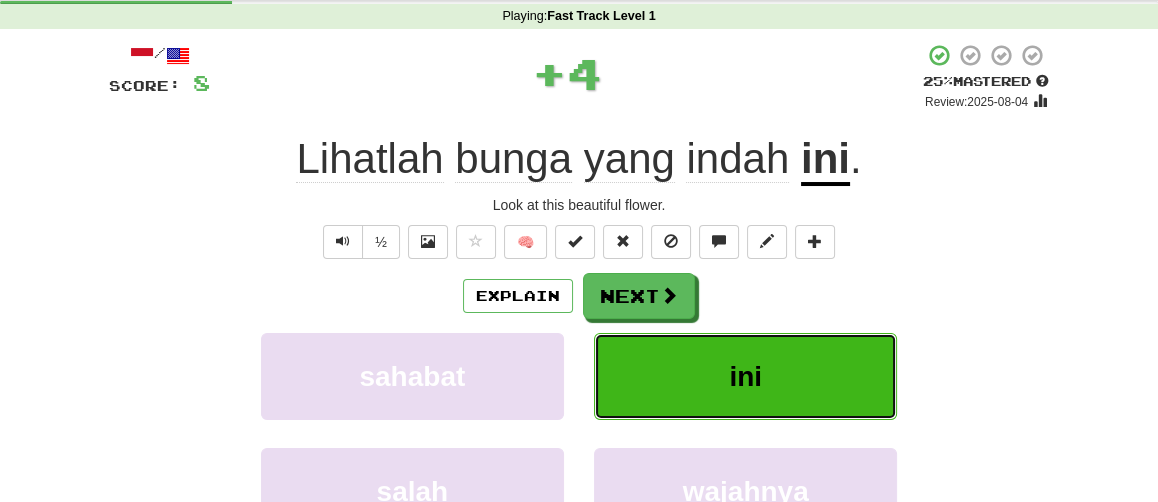 type 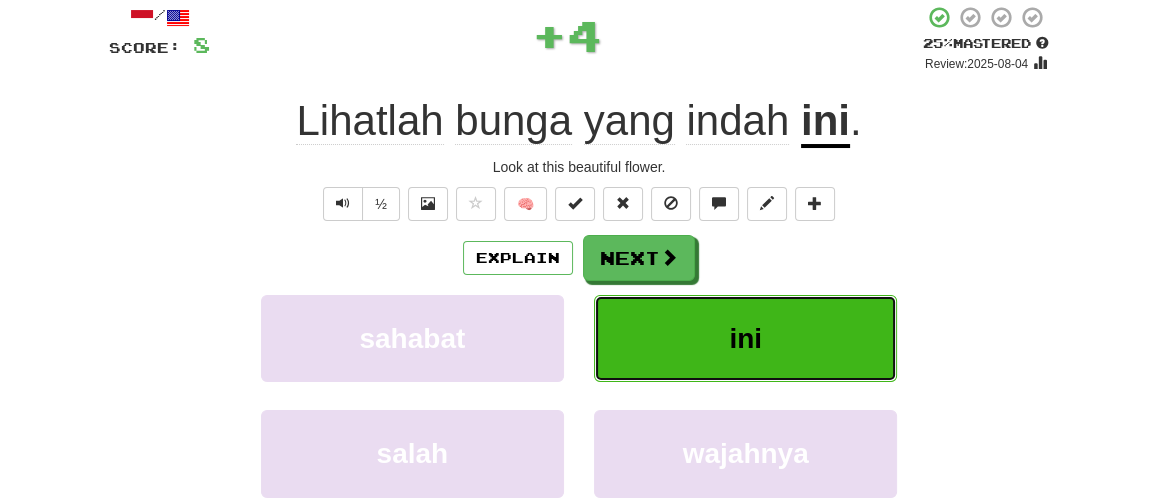 scroll, scrollTop: 119, scrollLeft: 0, axis: vertical 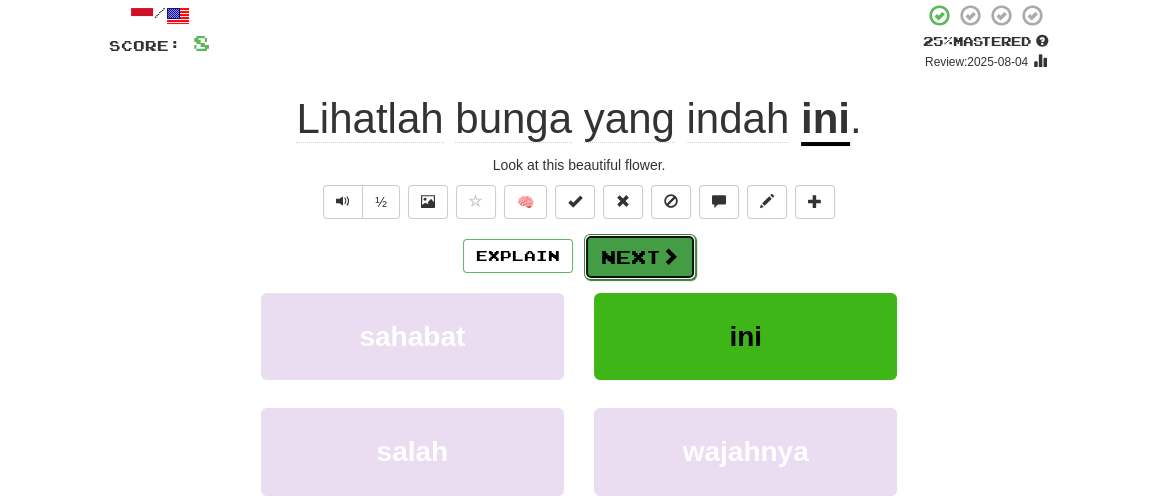 click on "Next" at bounding box center (640, 257) 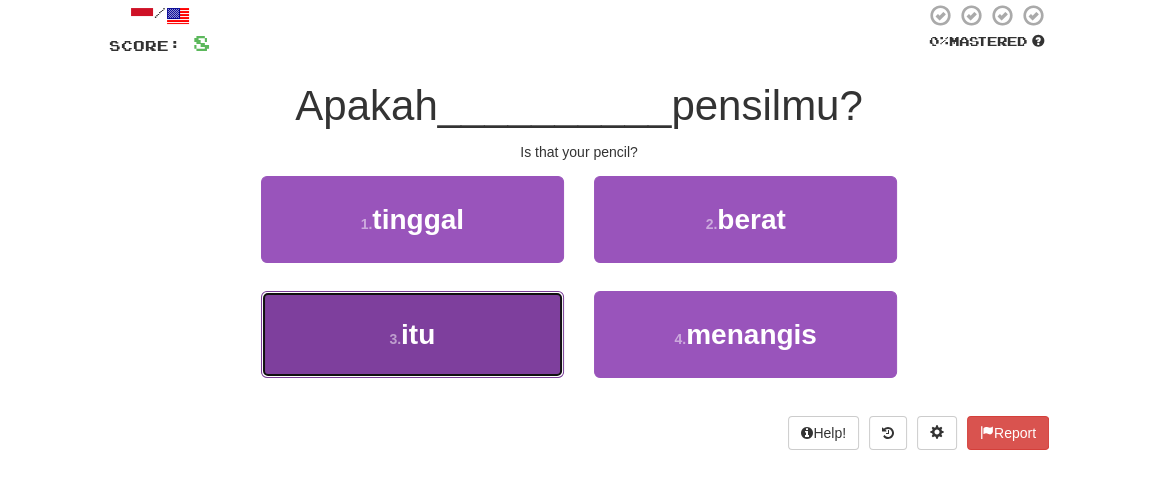 click on "3 .  itu" at bounding box center (412, 334) 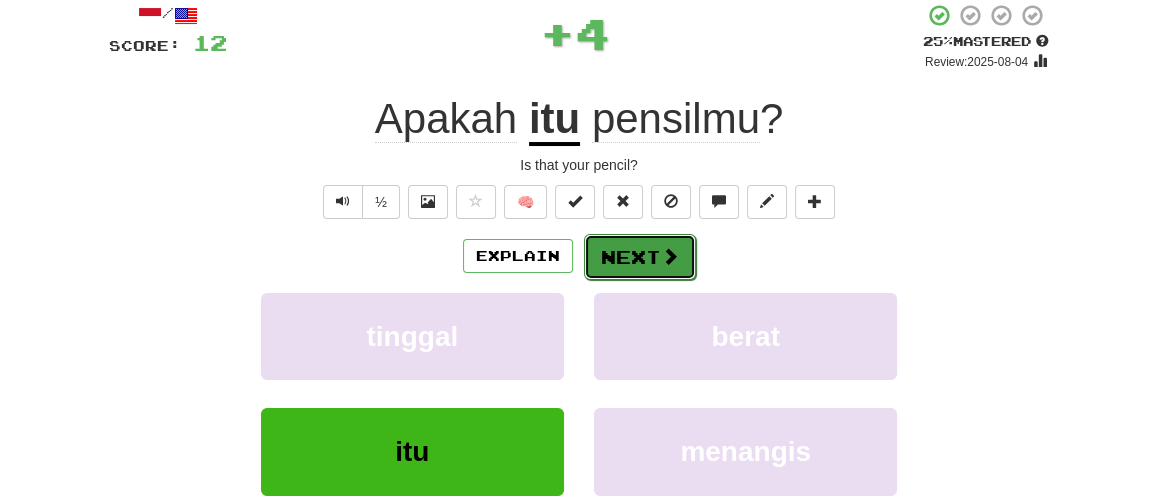 click on "Next" at bounding box center [640, 257] 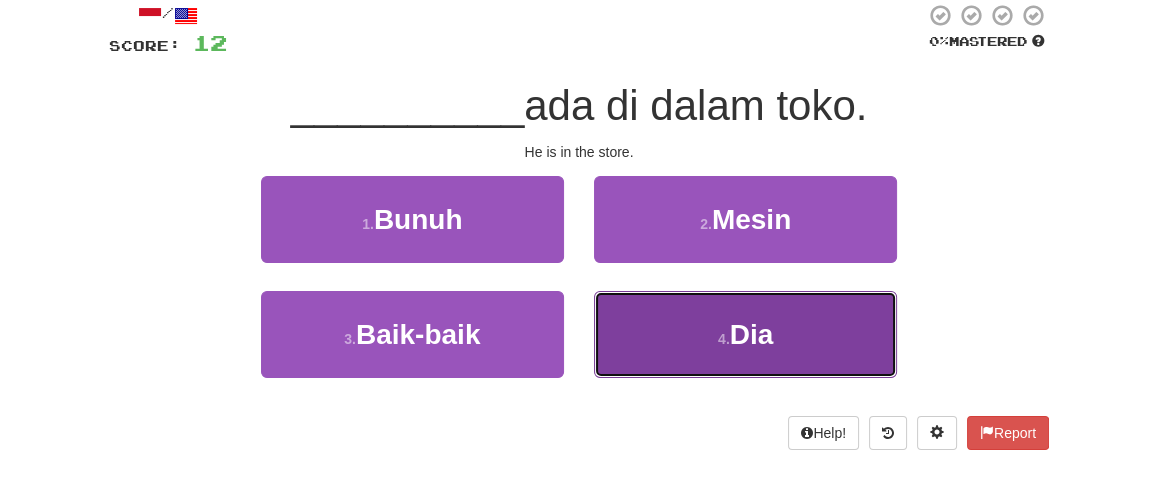 click on "4 .  Dia" at bounding box center (745, 334) 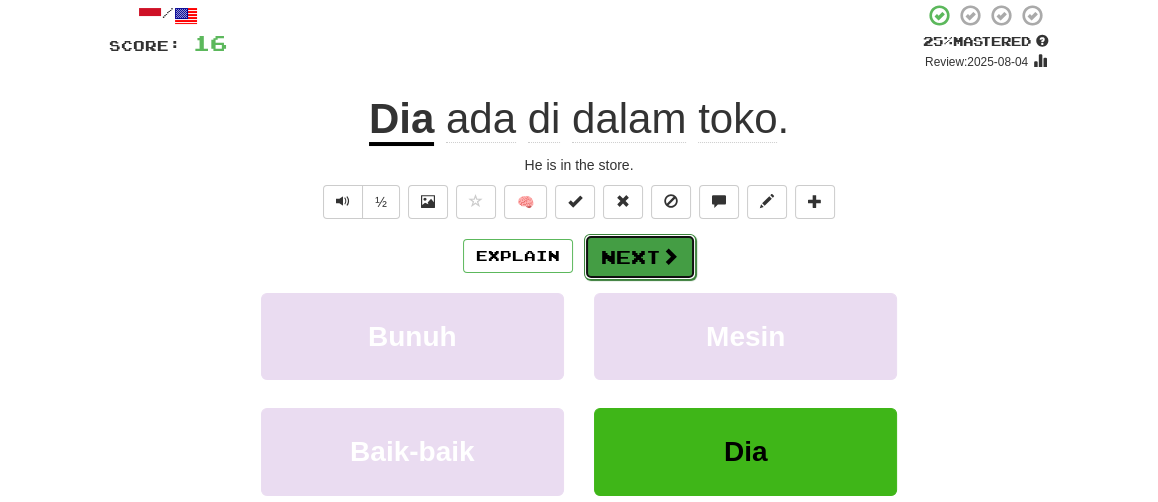 click on "Next" at bounding box center (640, 257) 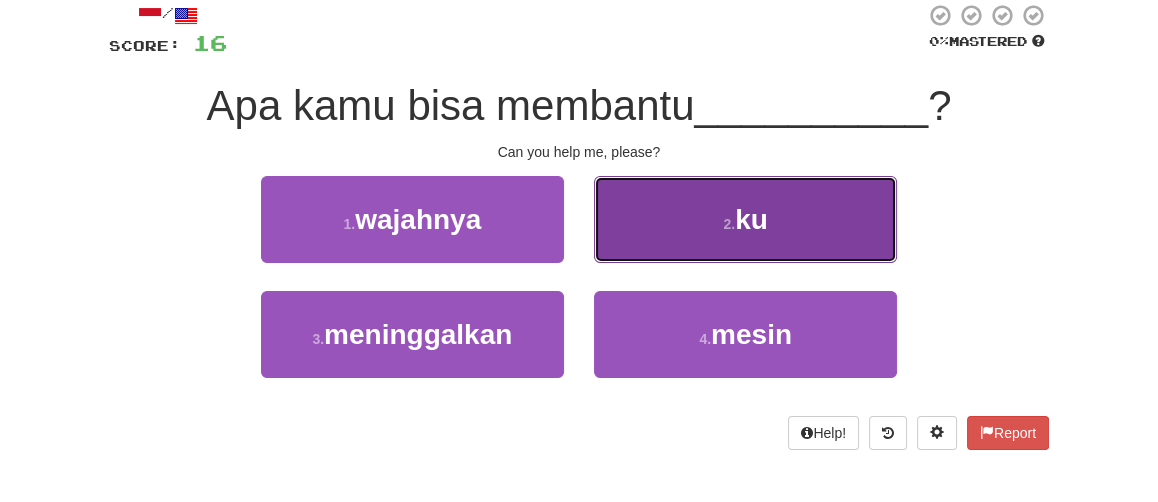 click on "2 .  ku" at bounding box center [745, 219] 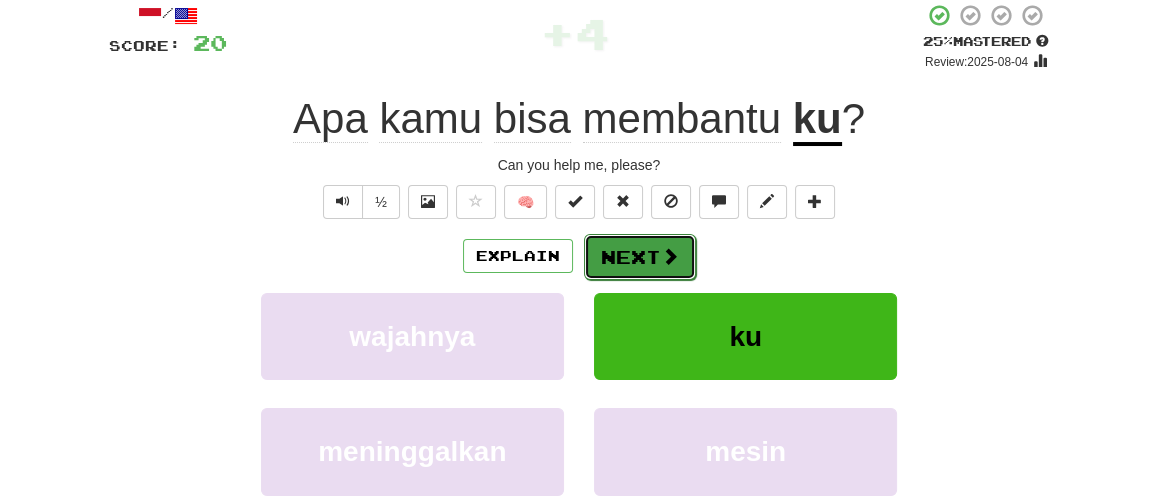 click on "Next" at bounding box center (640, 257) 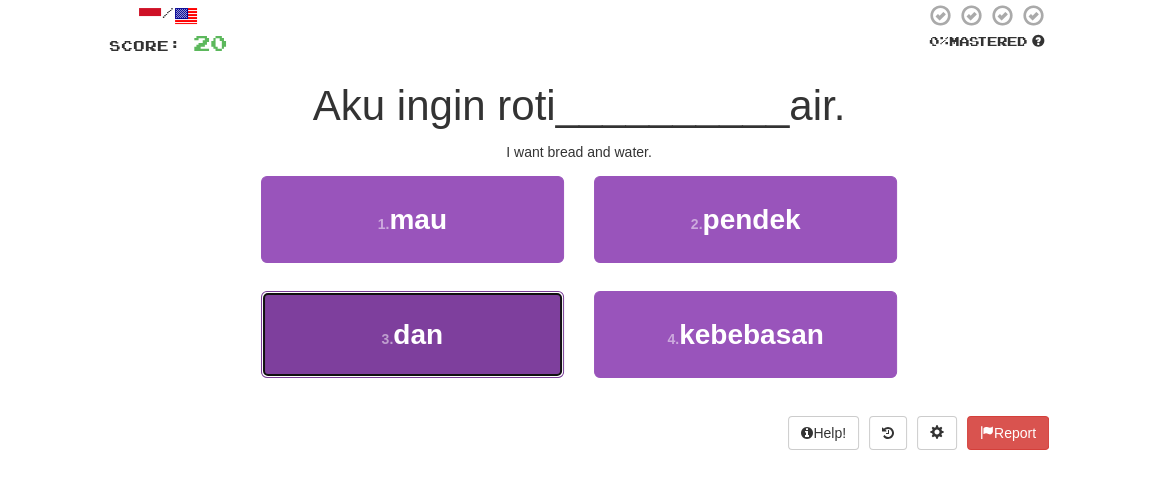 click on "3 .  dan" at bounding box center [412, 334] 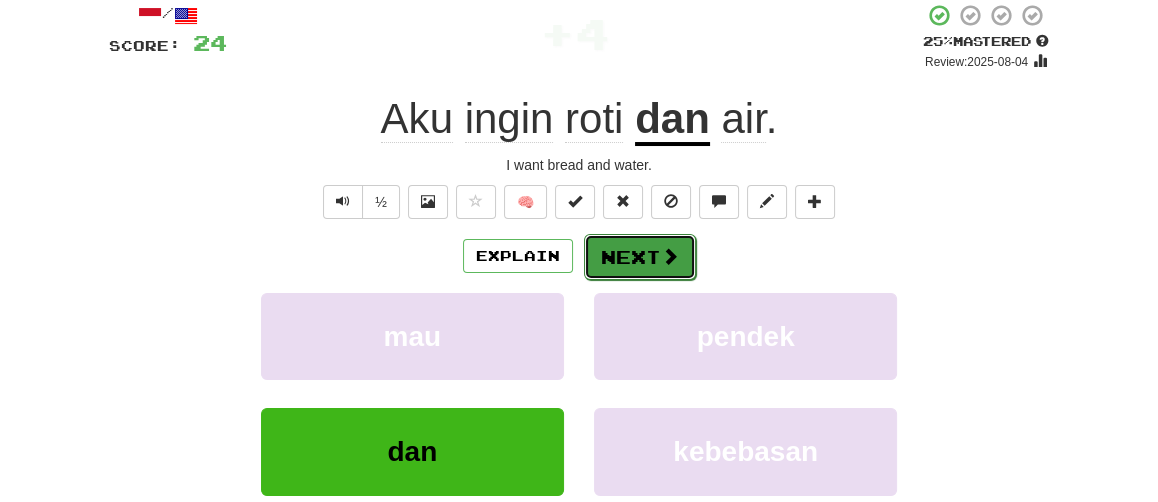 click on "Next" at bounding box center [640, 257] 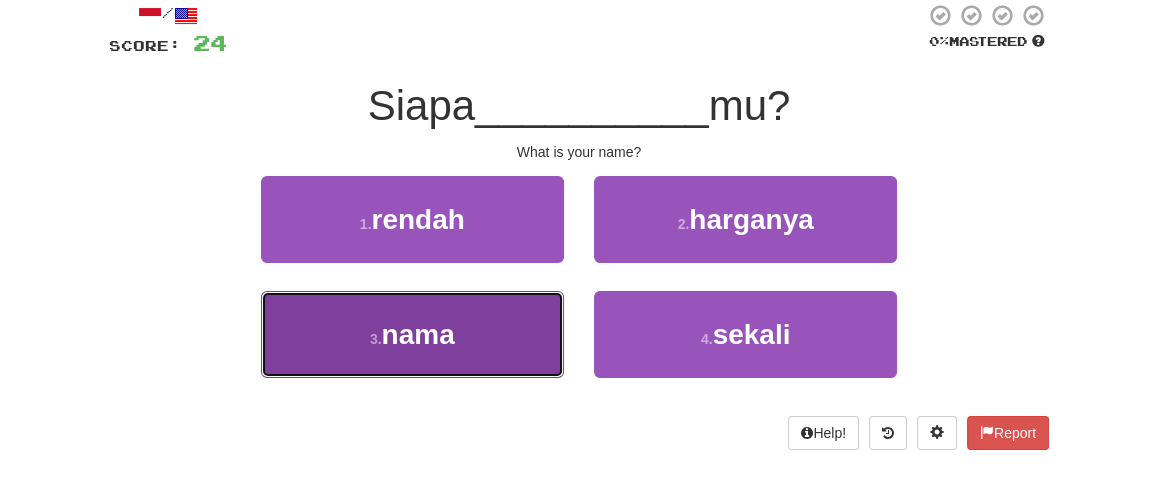 click on "3 .  nama" at bounding box center [412, 334] 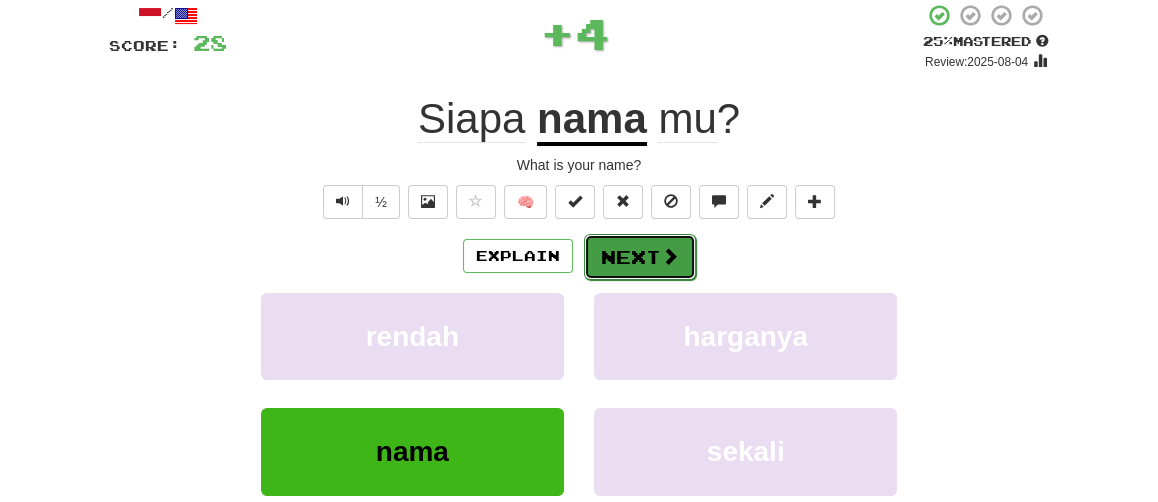 click on "Next" at bounding box center [640, 257] 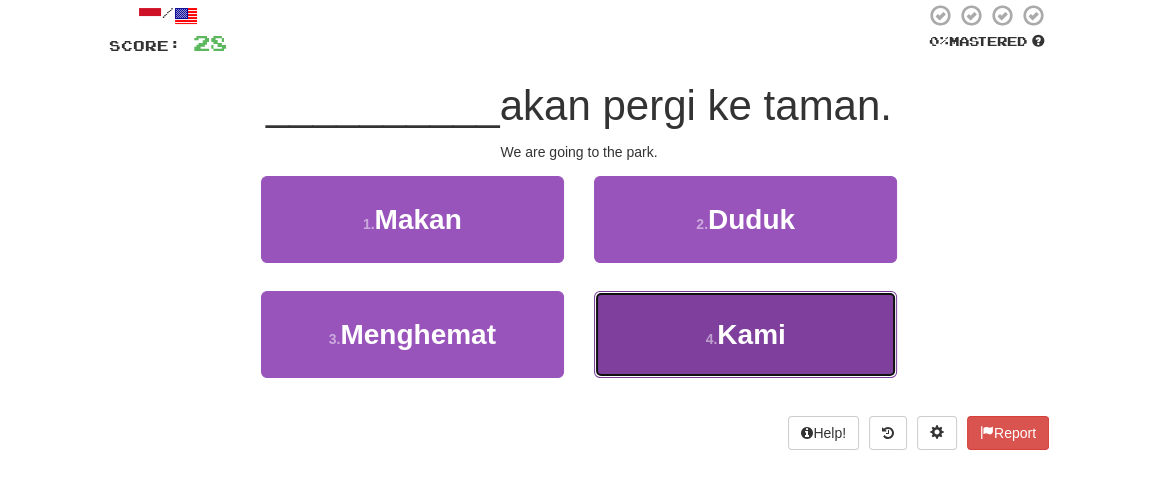 click on "4 .  Kami" at bounding box center (745, 334) 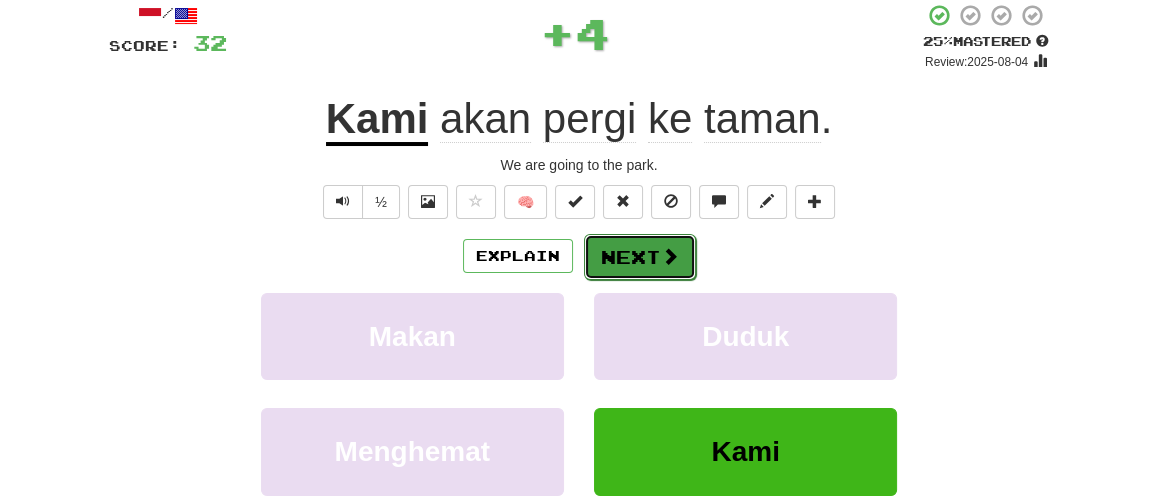 click on "Next" at bounding box center (640, 257) 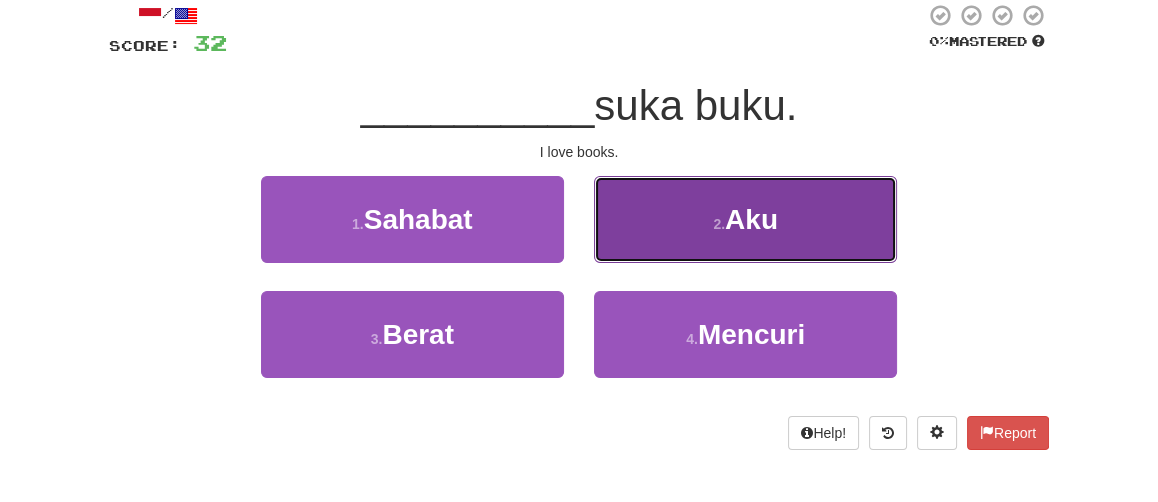 click on "2 .  Aku" at bounding box center (745, 219) 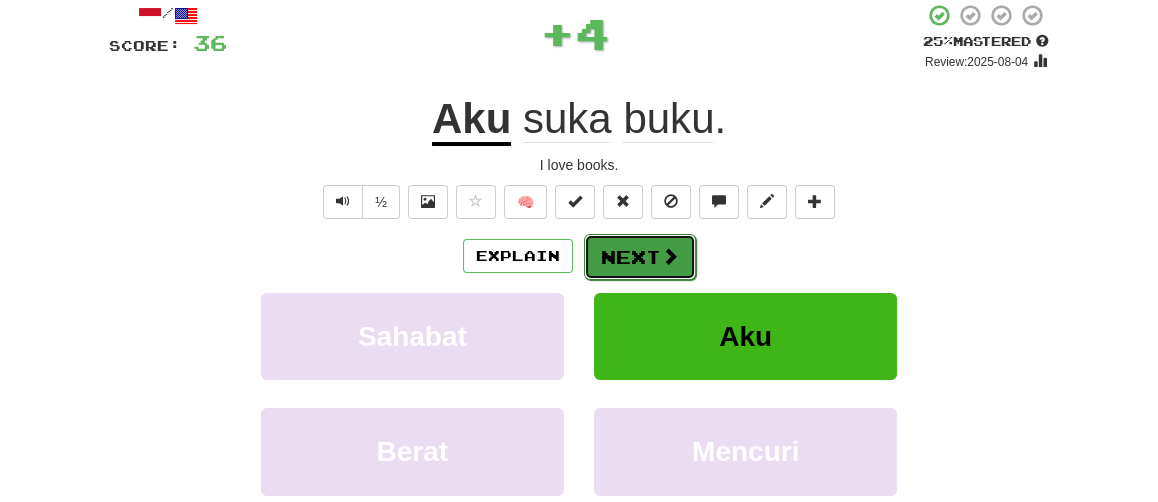 click on "Next" at bounding box center (640, 257) 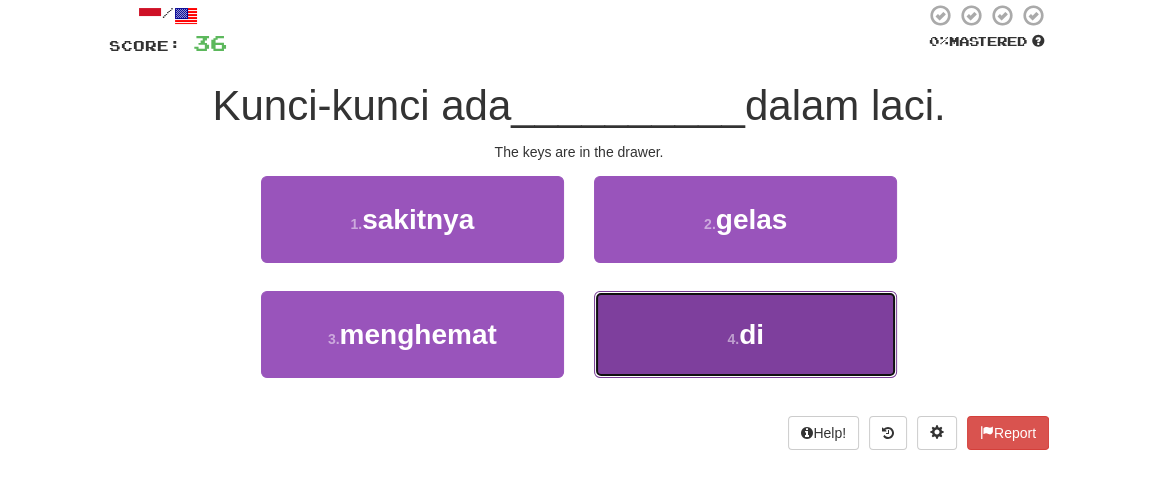 click on "4 .  di" at bounding box center (745, 334) 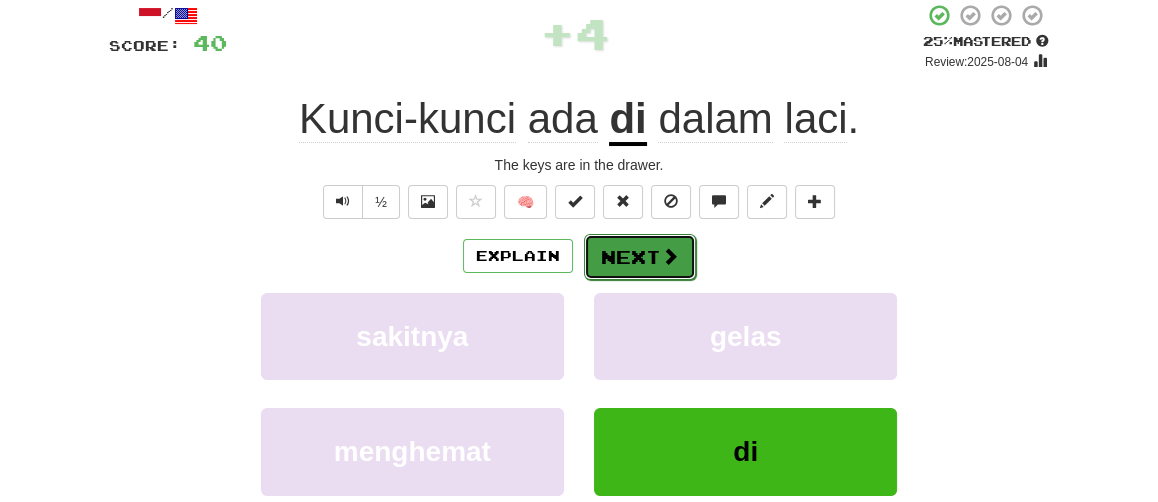 click on "Next" at bounding box center [640, 257] 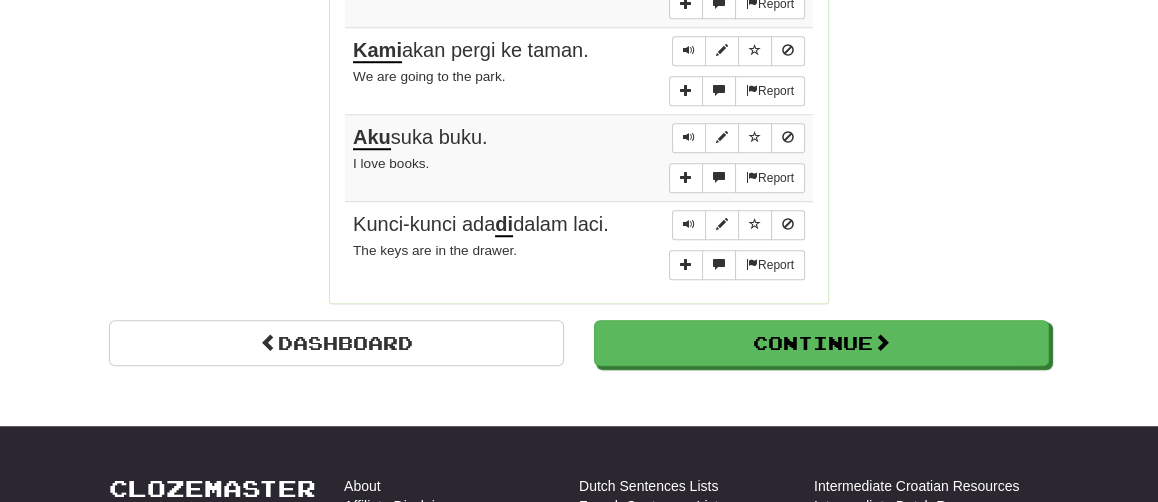 scroll, scrollTop: 1794, scrollLeft: 0, axis: vertical 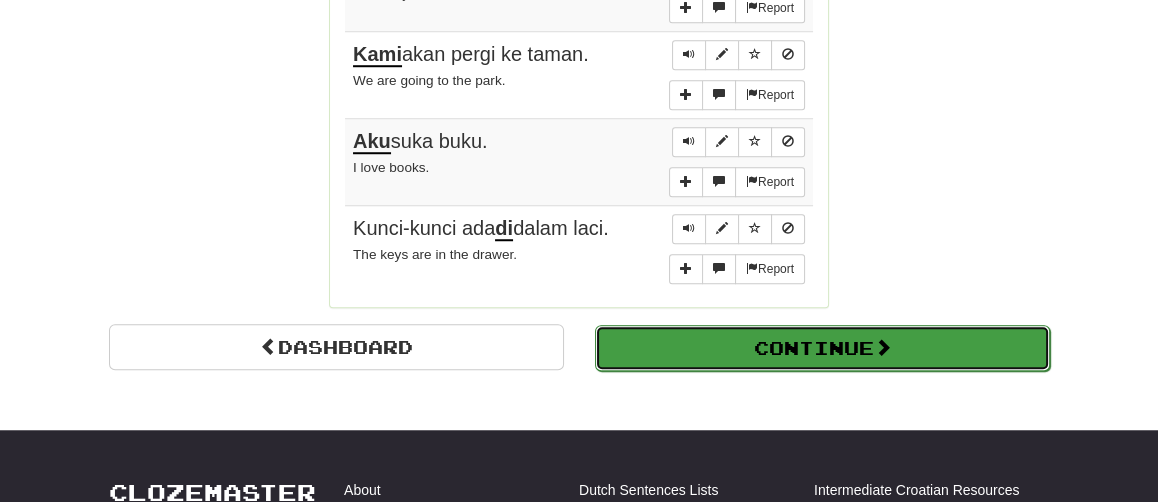 click on "Continue" at bounding box center (822, 348) 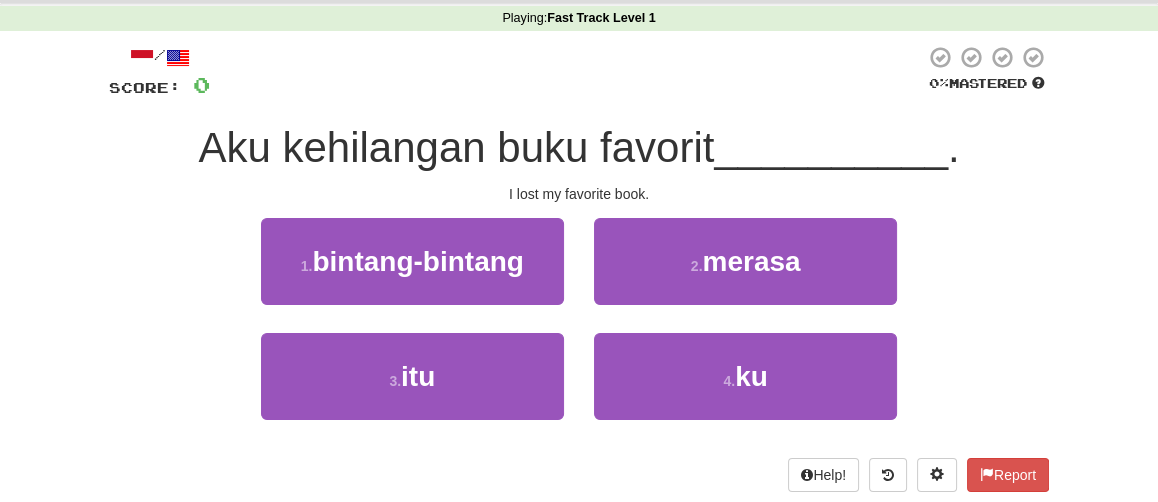 scroll, scrollTop: 79, scrollLeft: 0, axis: vertical 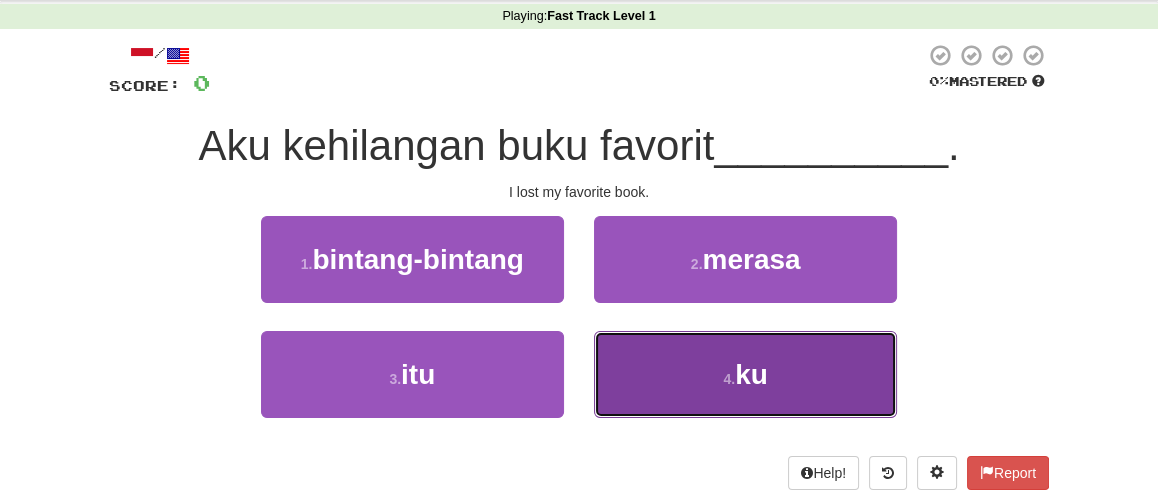 click on "4 .  ku" at bounding box center (745, 374) 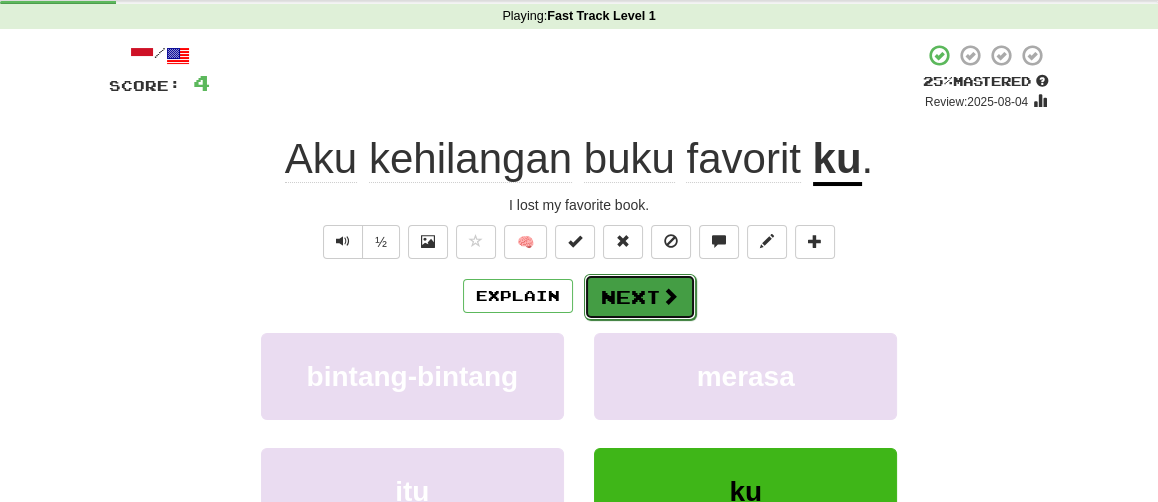 click on "Next" at bounding box center [640, 297] 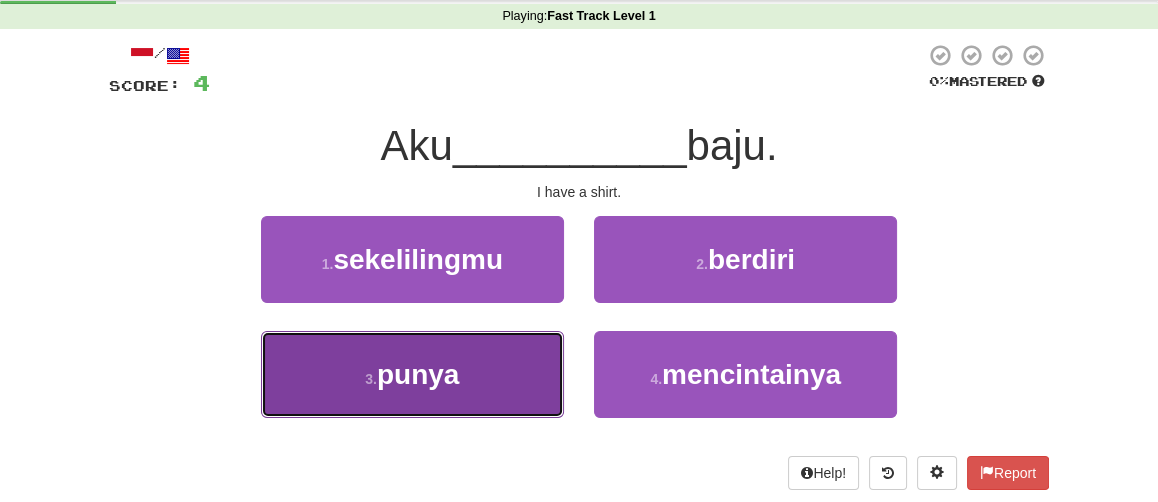 click on "3 .  punya" at bounding box center [412, 374] 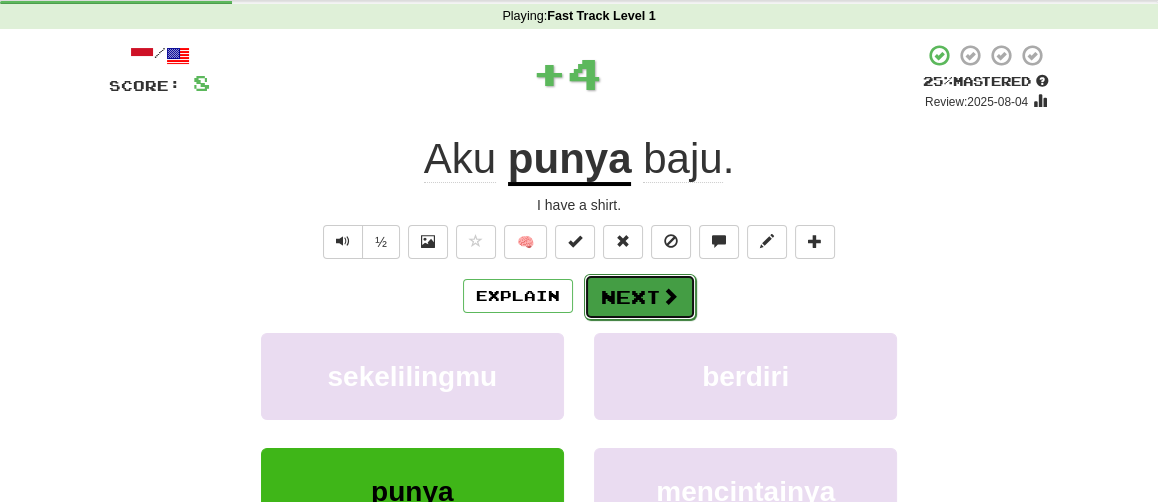 click on "Next" at bounding box center (640, 297) 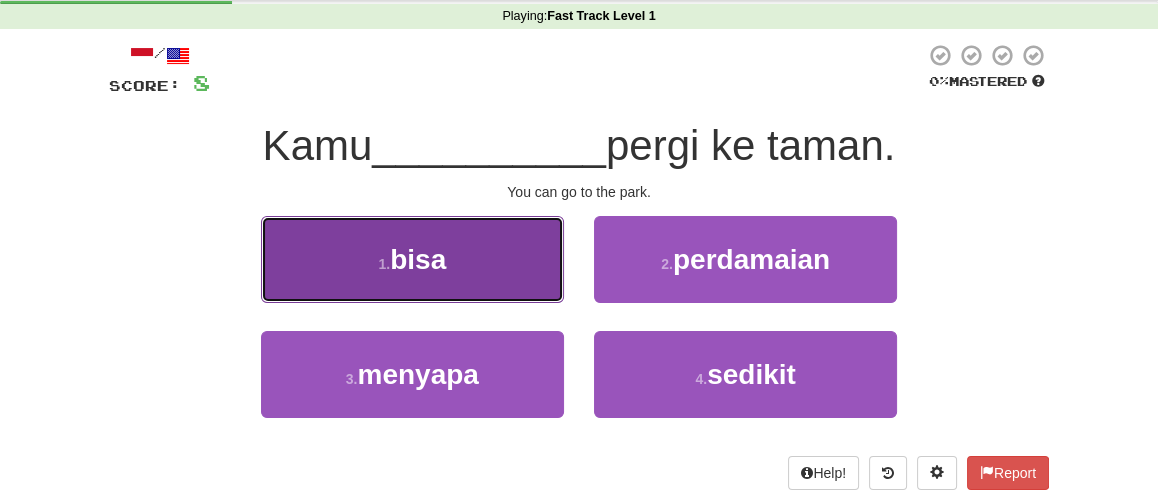 click on "1 .  bisa" at bounding box center (412, 259) 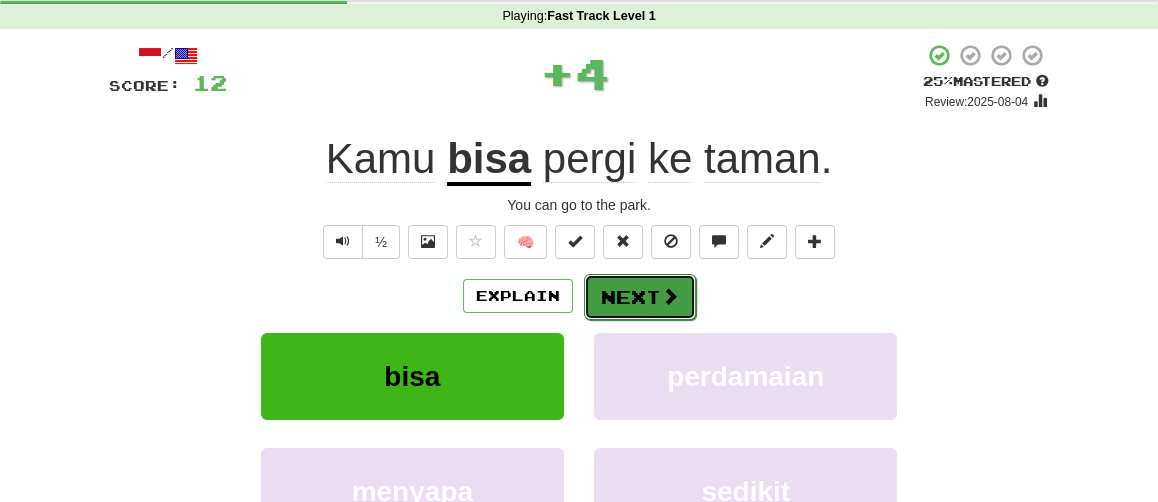 click on "Next" at bounding box center [640, 297] 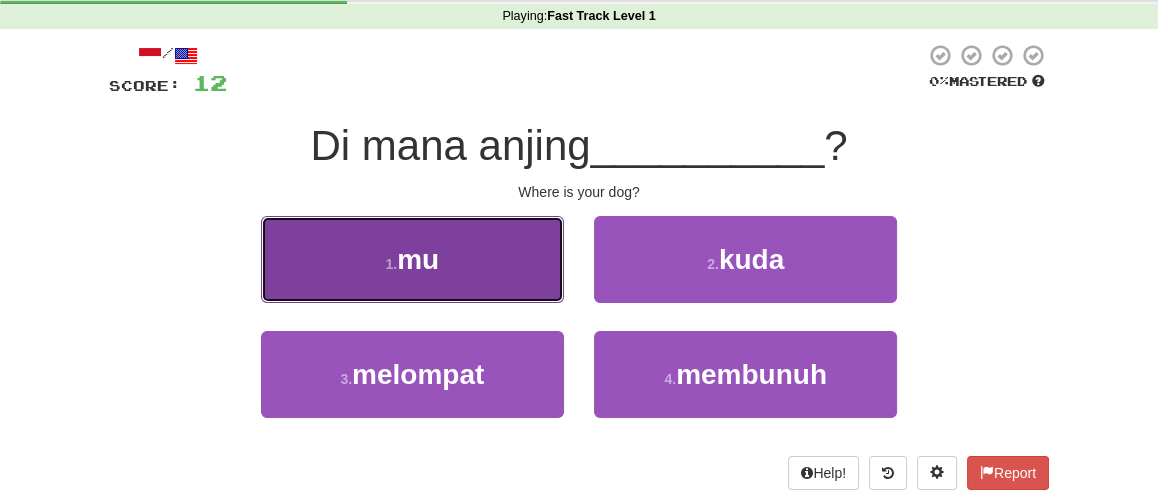 click on "1 .  mu" at bounding box center [412, 259] 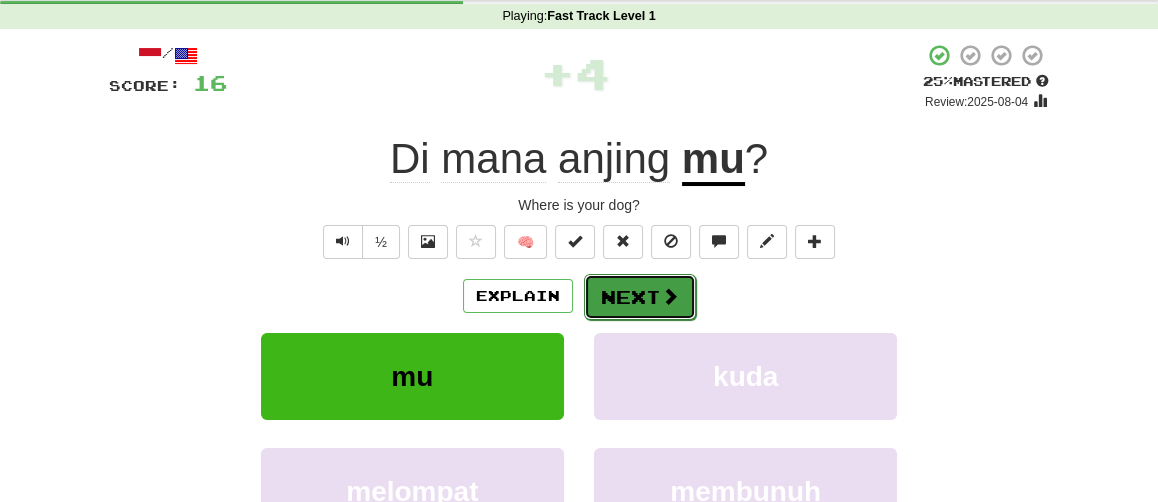 click on "Next" at bounding box center [640, 297] 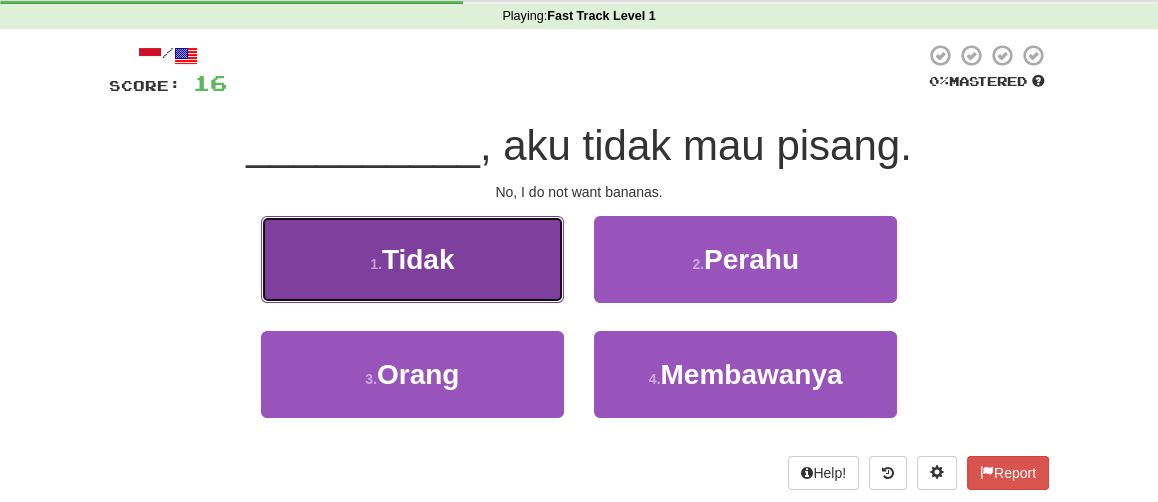click on "1 .  Tidak" at bounding box center (412, 259) 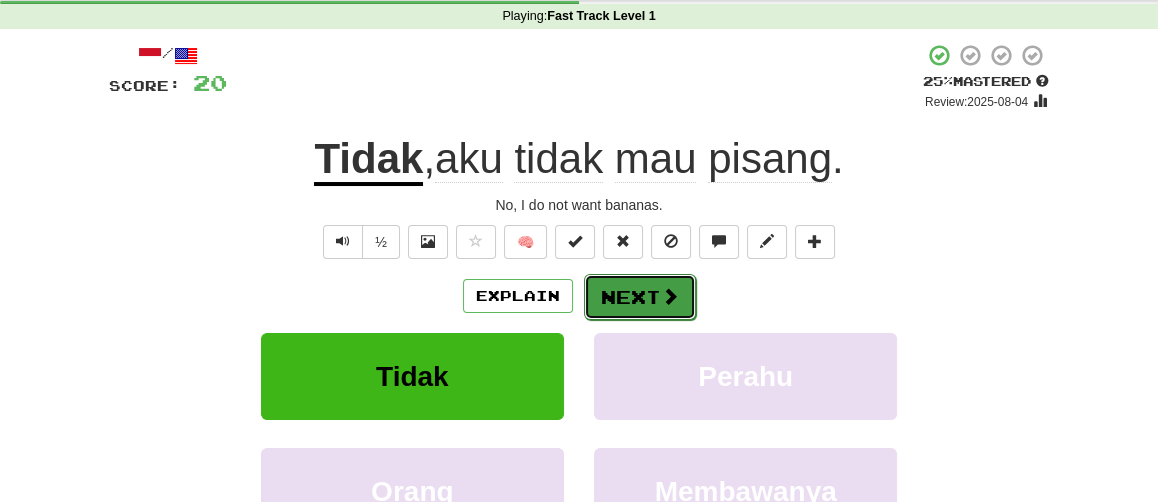 click on "Next" at bounding box center (640, 297) 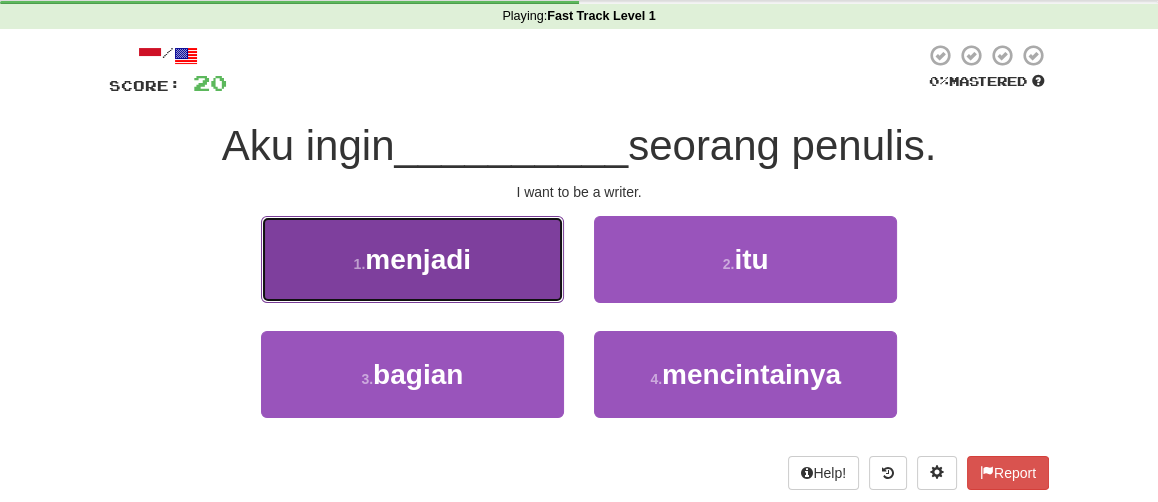 click on "1 .  menjadi" at bounding box center (412, 259) 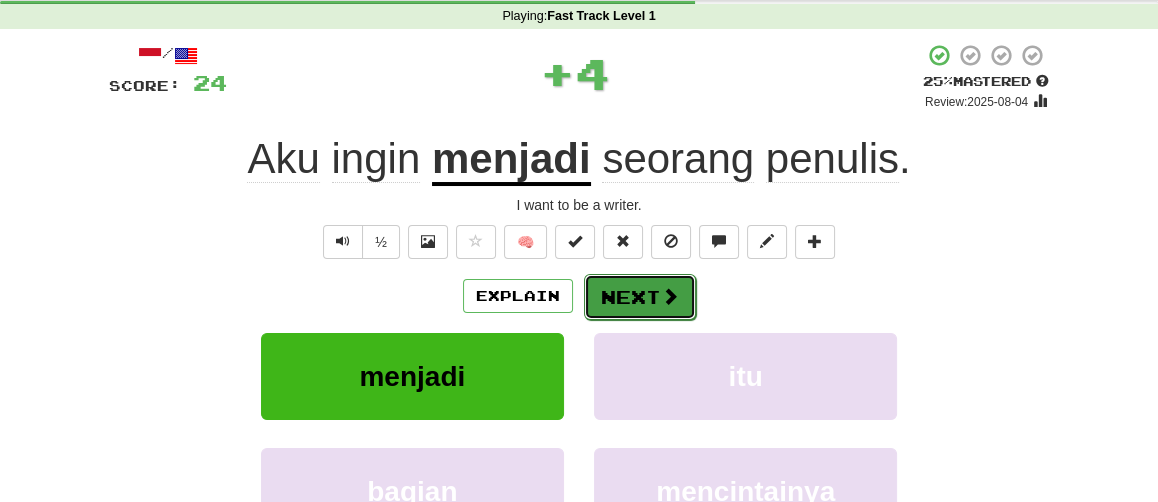 click on "Next" at bounding box center (640, 297) 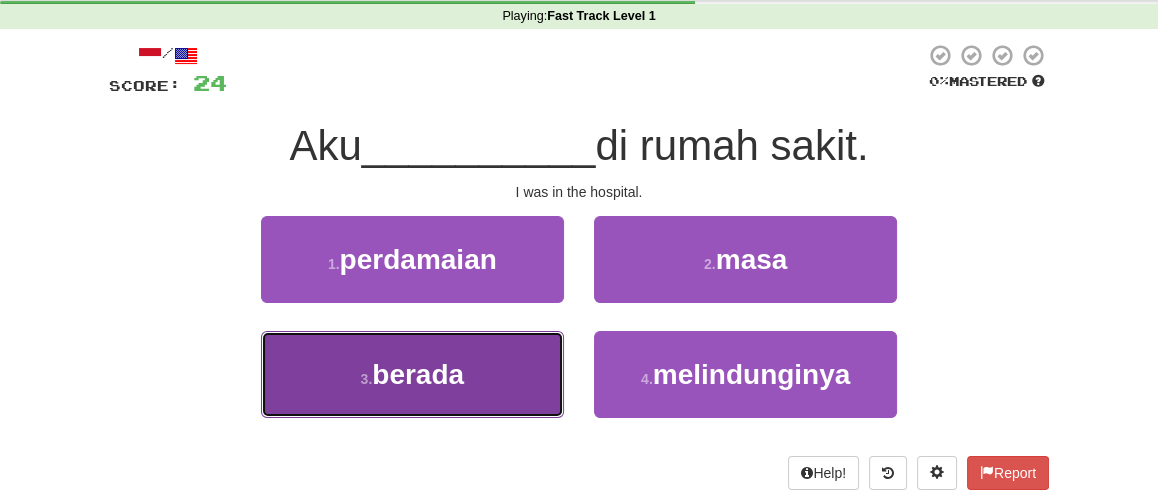 click on "3 .  berada" at bounding box center [412, 374] 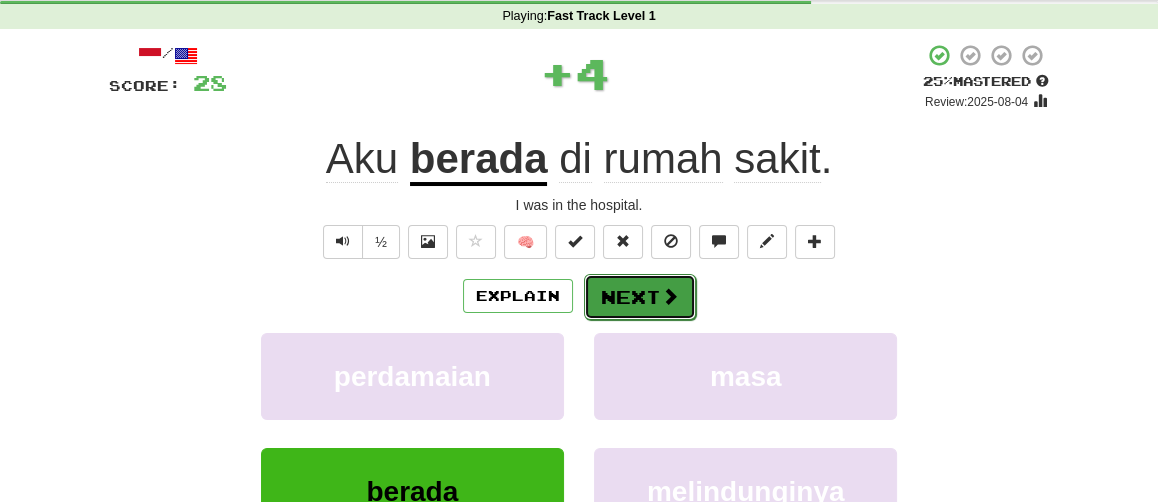 click on "Next" at bounding box center (640, 297) 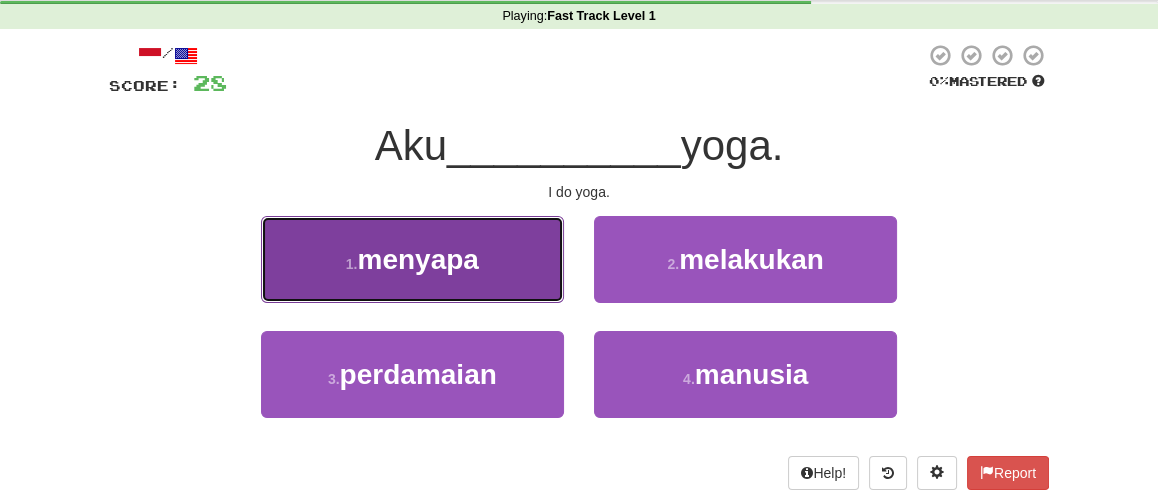click on "1 .  menyapa" at bounding box center [412, 259] 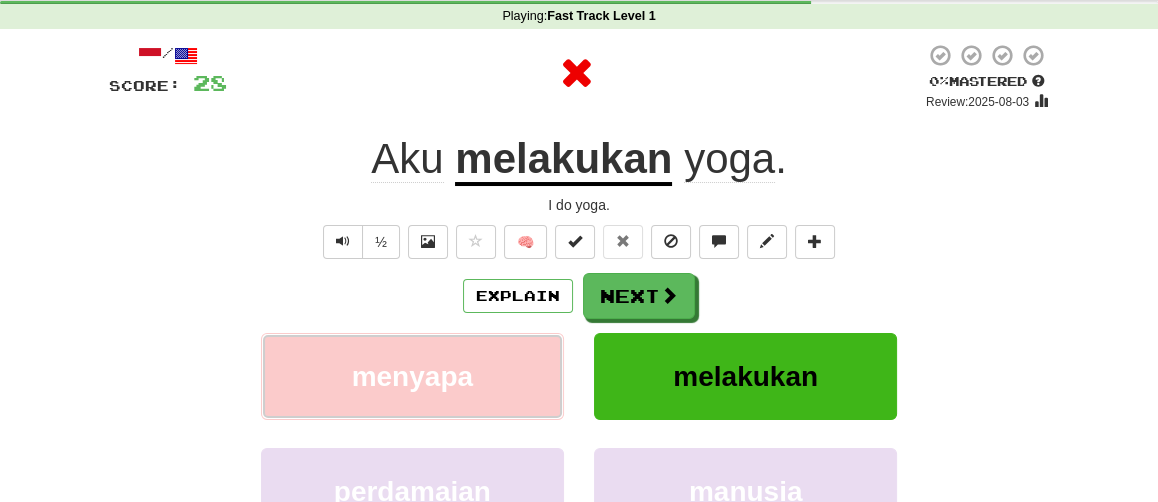 type 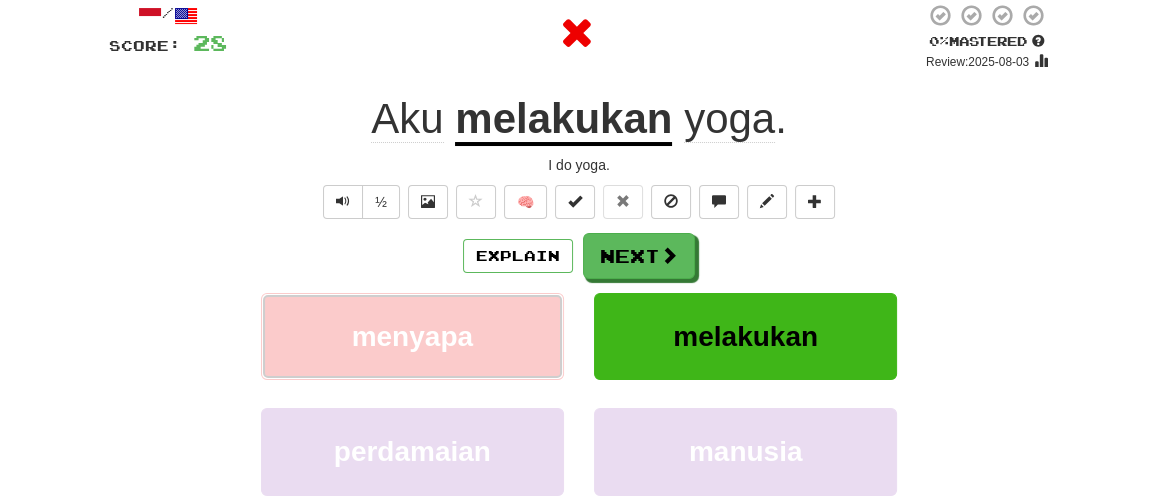 scroll, scrollTop: 158, scrollLeft: 0, axis: vertical 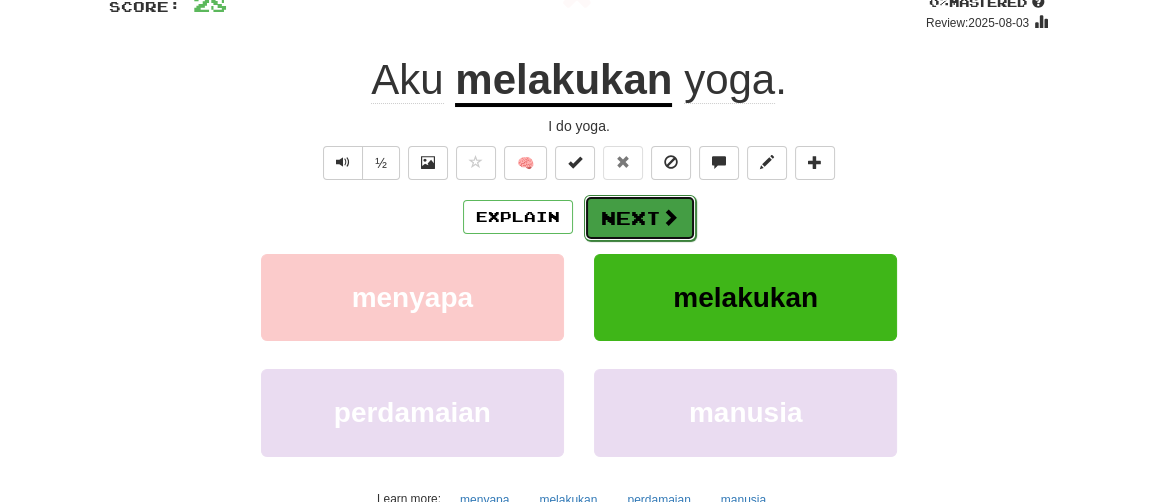 click on "Next" at bounding box center [640, 218] 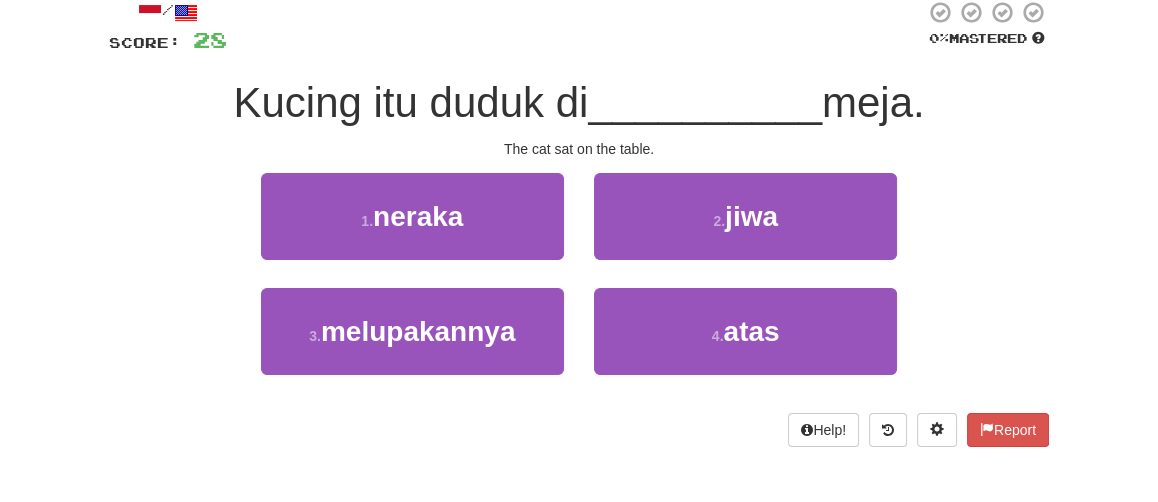 scroll, scrollTop: 119, scrollLeft: 0, axis: vertical 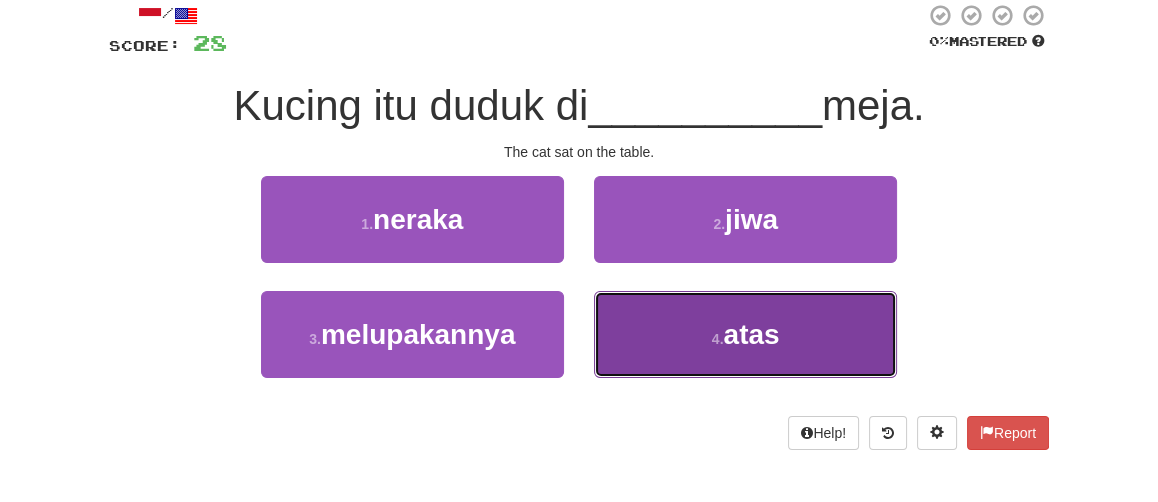 click on "atas" at bounding box center [751, 334] 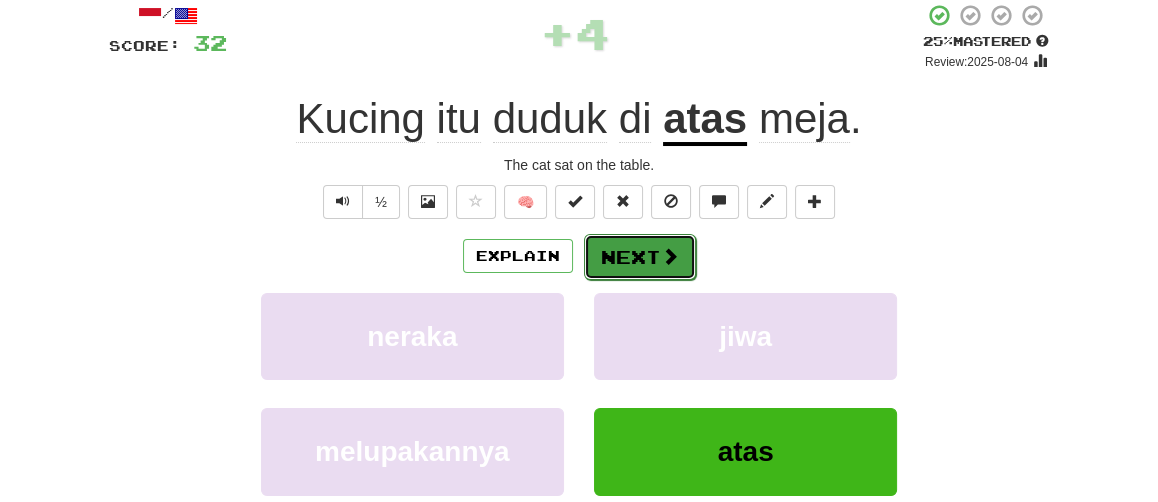 click on "Next" at bounding box center (640, 257) 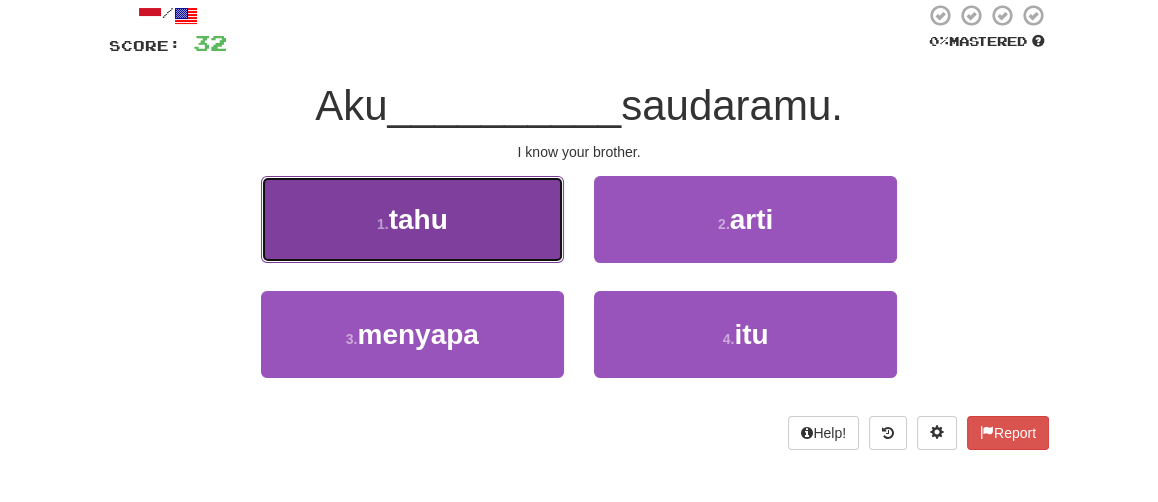 click on "1 .  tahu" at bounding box center (412, 219) 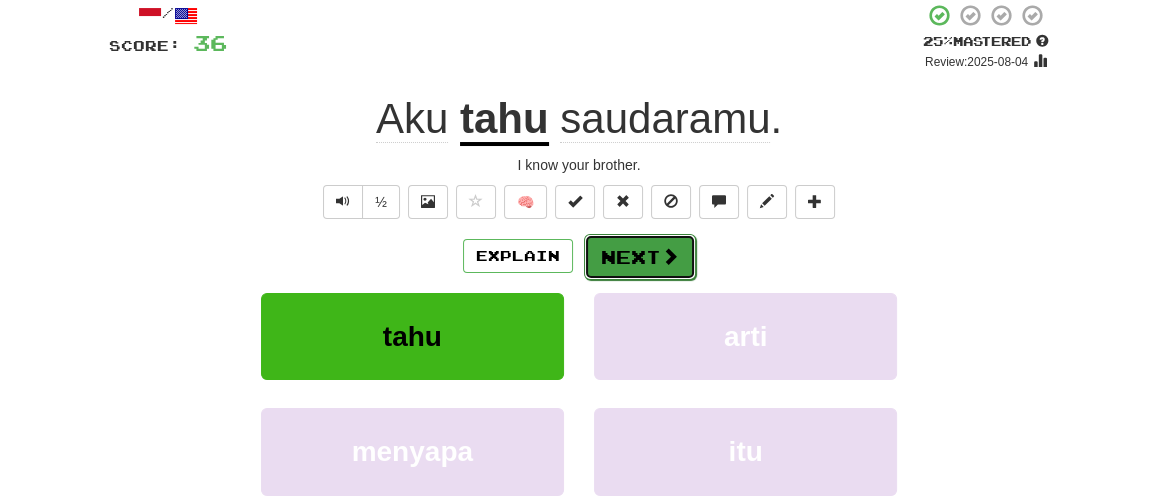 click on "Next" at bounding box center (640, 257) 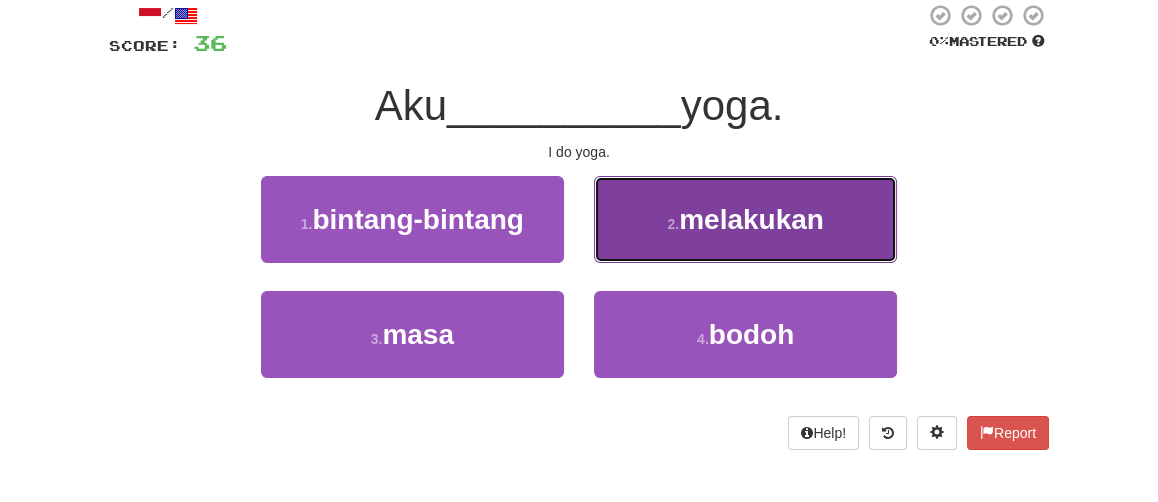 click on "2 ." at bounding box center (673, 224) 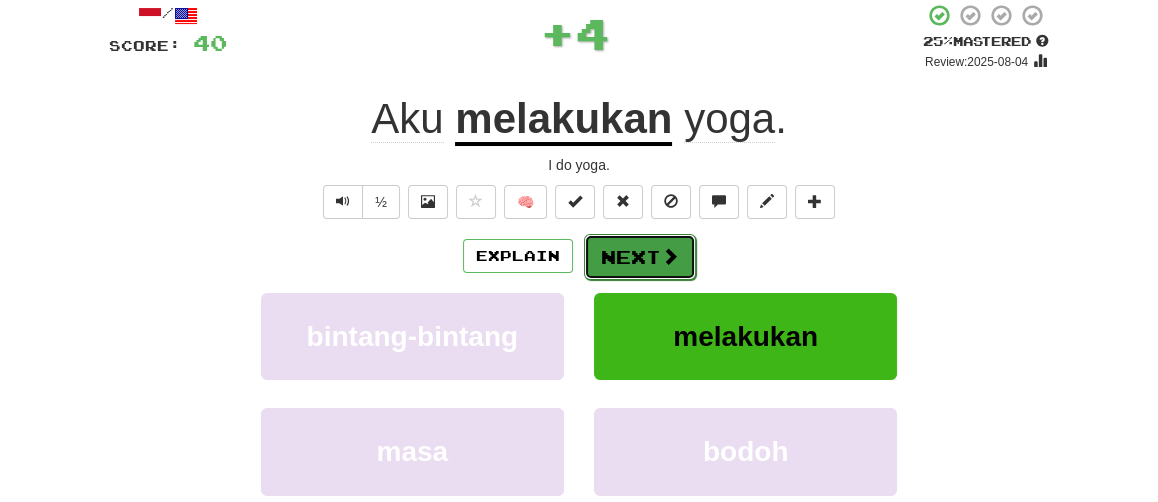click on "Next" at bounding box center [640, 257] 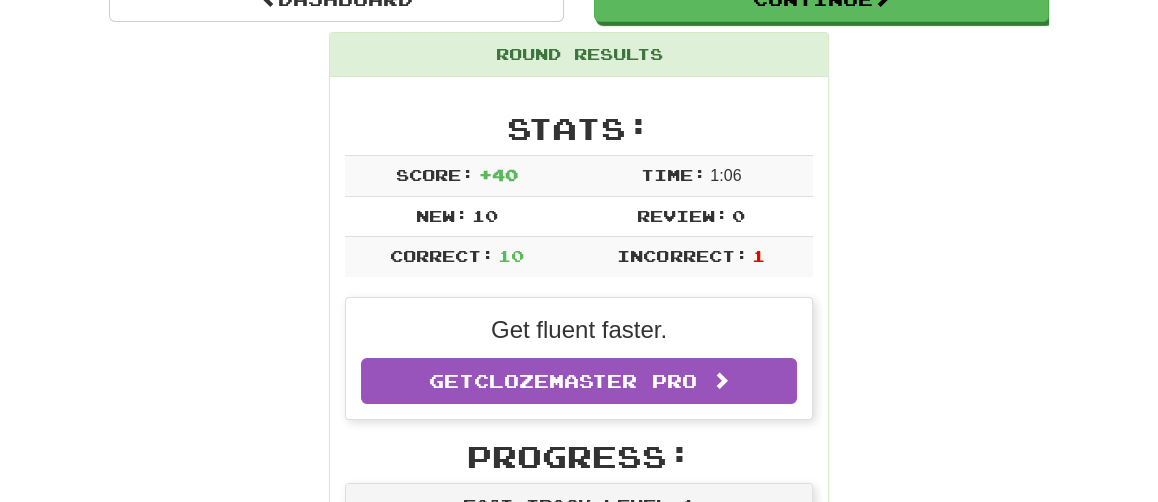 scroll, scrollTop: 206, scrollLeft: 0, axis: vertical 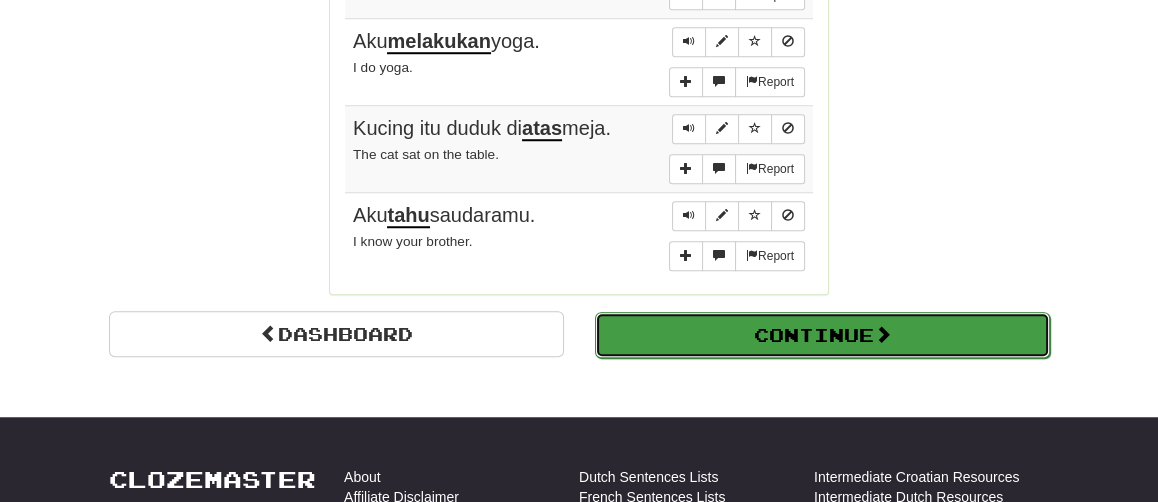 click on "Continue" at bounding box center [822, 335] 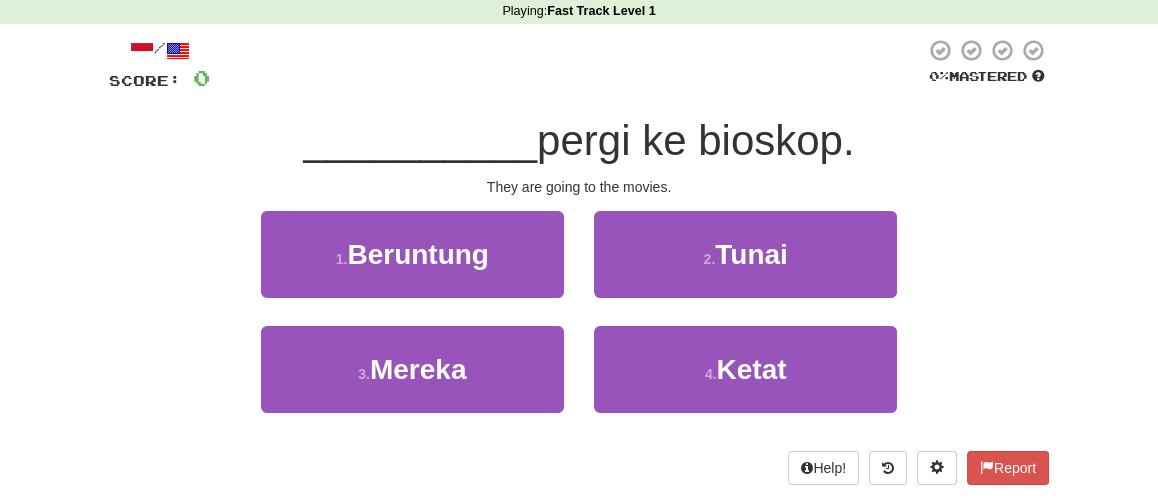 scroll, scrollTop: 87, scrollLeft: 0, axis: vertical 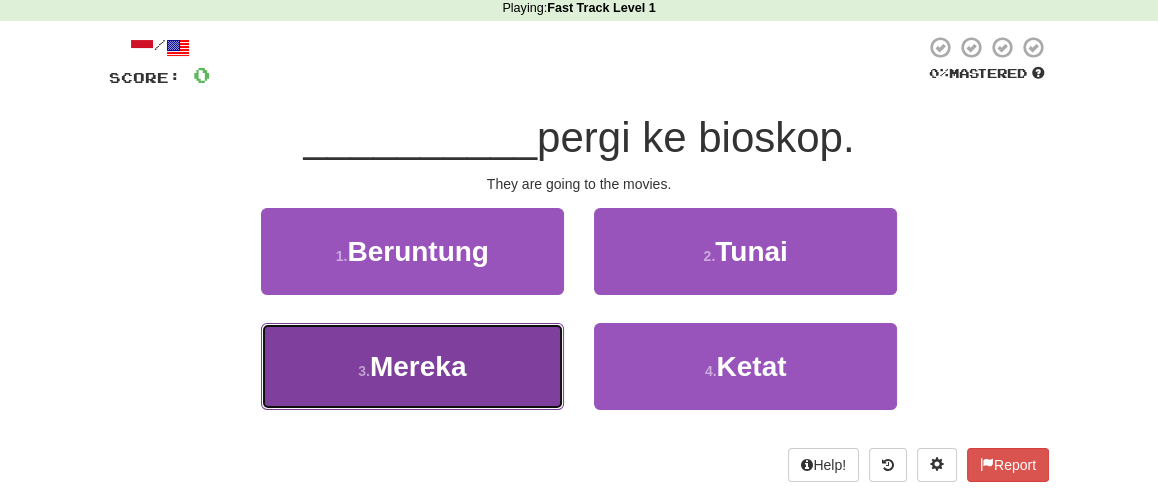 click on "3 .  Mereka" at bounding box center (412, 366) 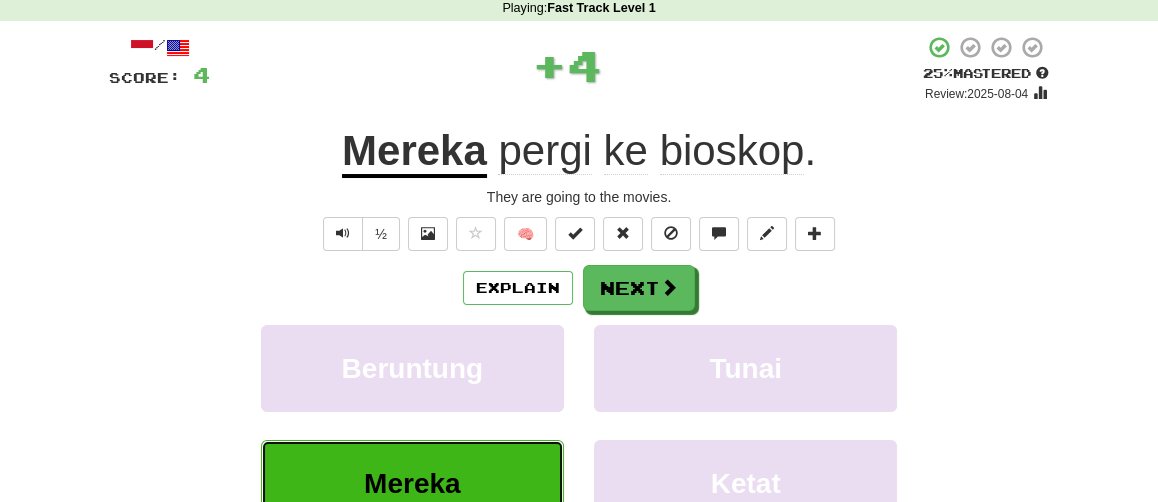 type 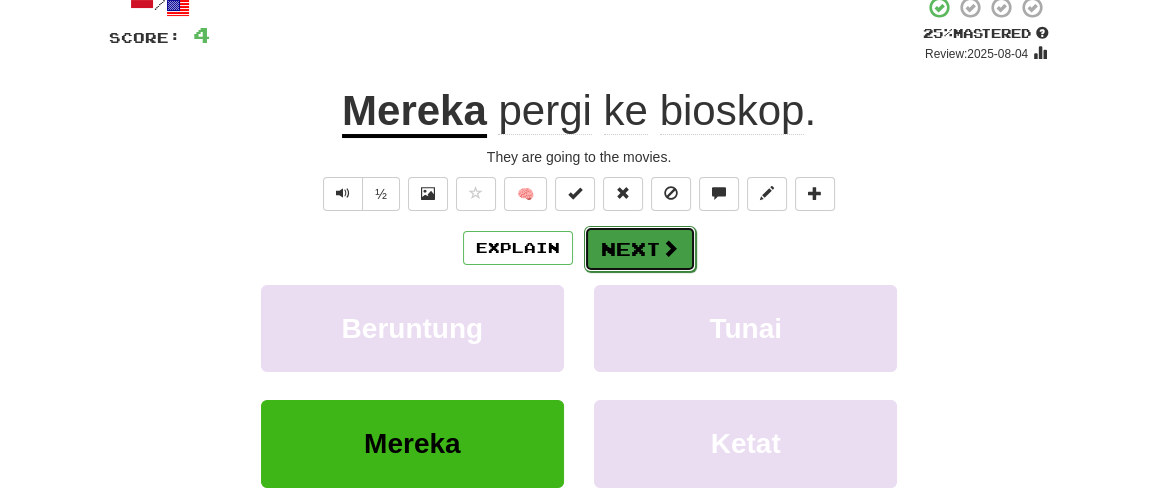 click on "Next" at bounding box center [640, 249] 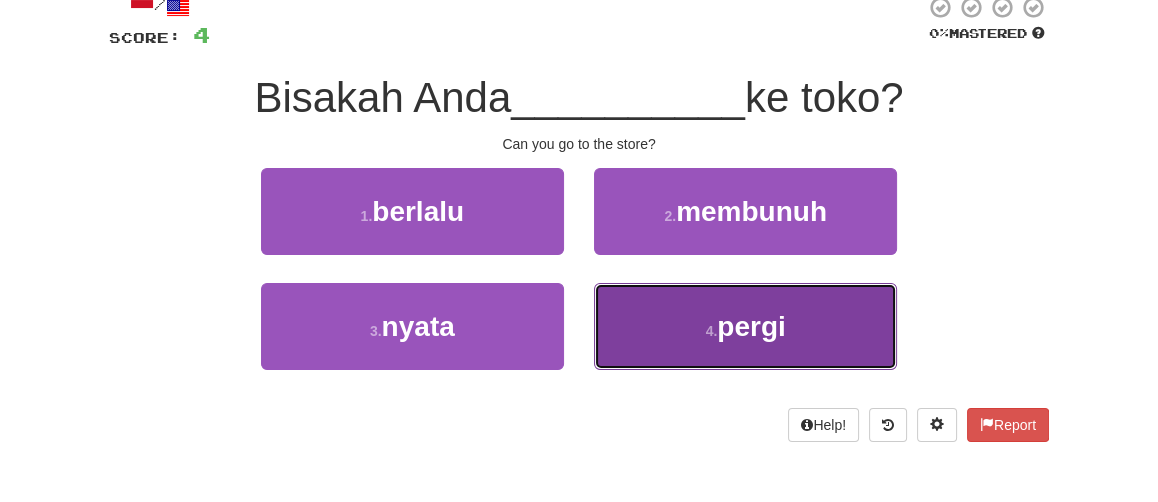 click on "4 .  pergi" at bounding box center (745, 326) 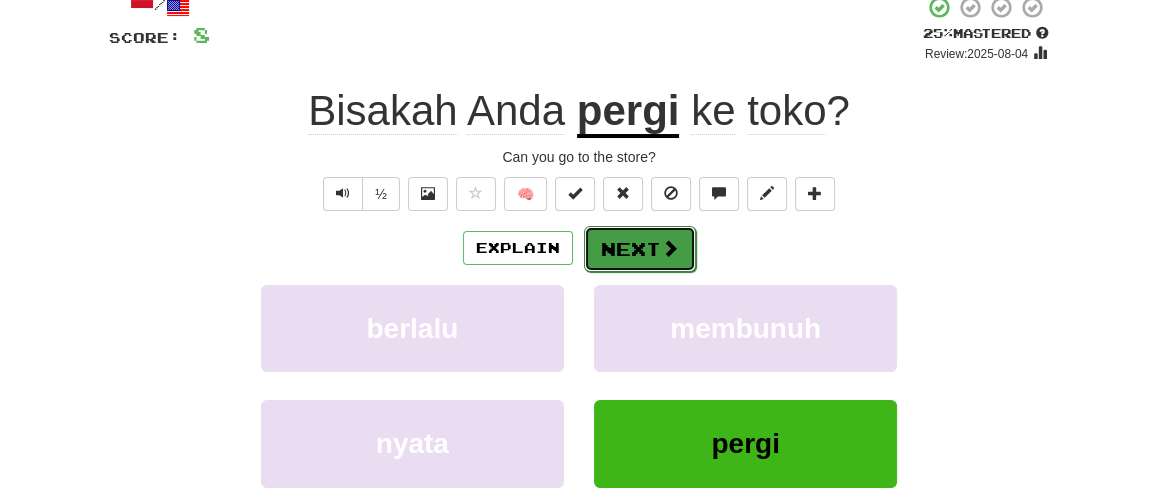 click on "Next" at bounding box center [640, 249] 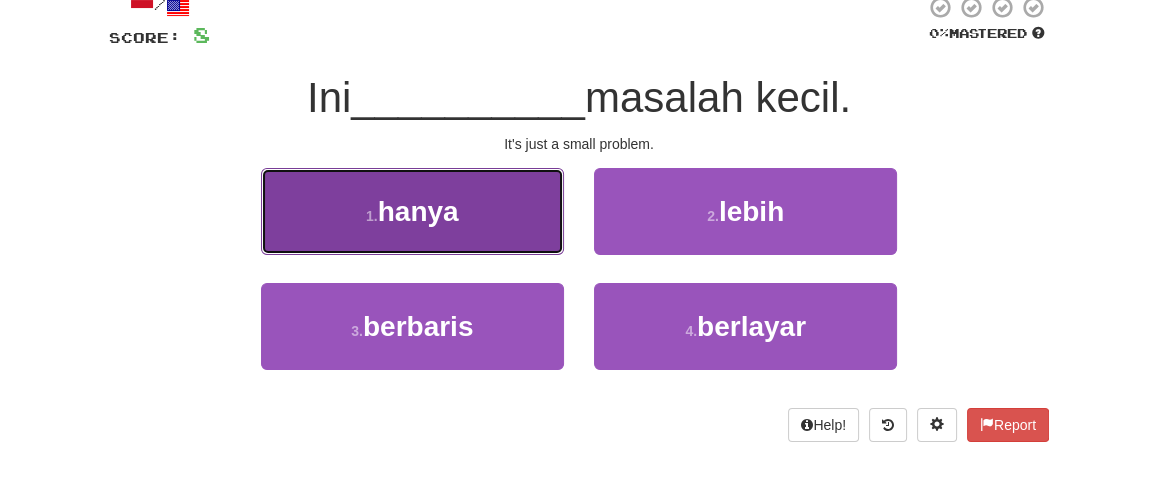 click on "1 .  hanya" at bounding box center [412, 211] 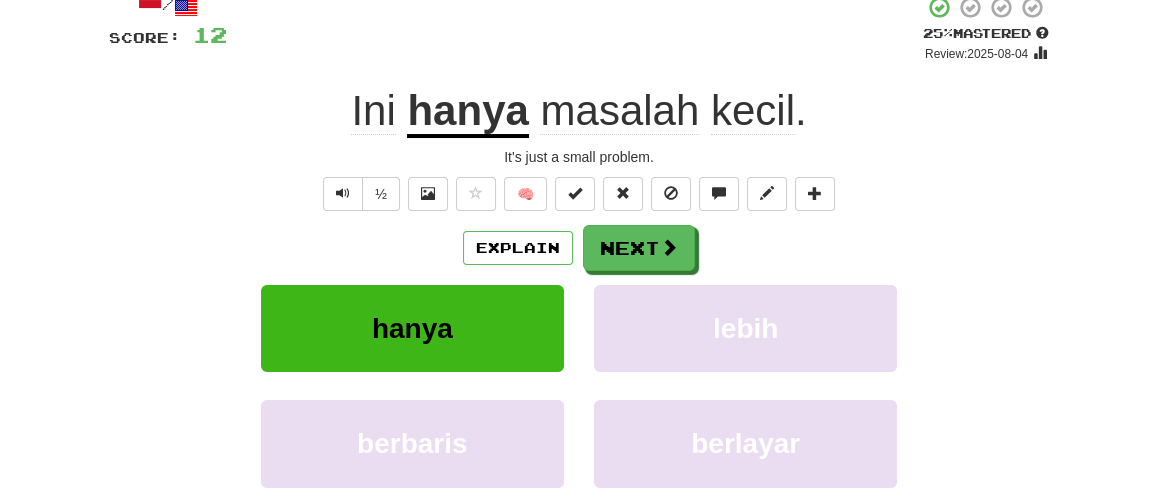 click on "hanya" at bounding box center (467, 112) 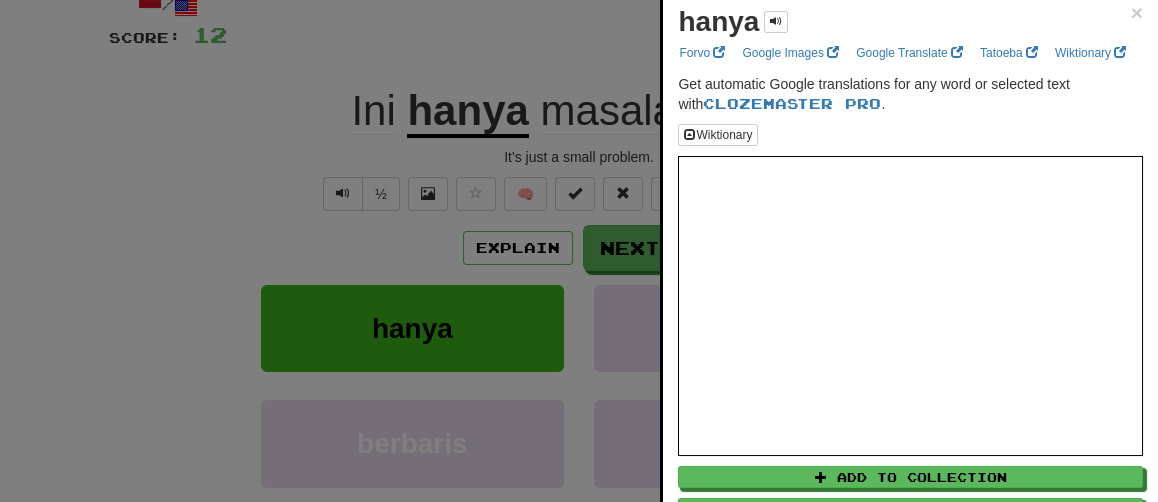 scroll, scrollTop: 9, scrollLeft: 0, axis: vertical 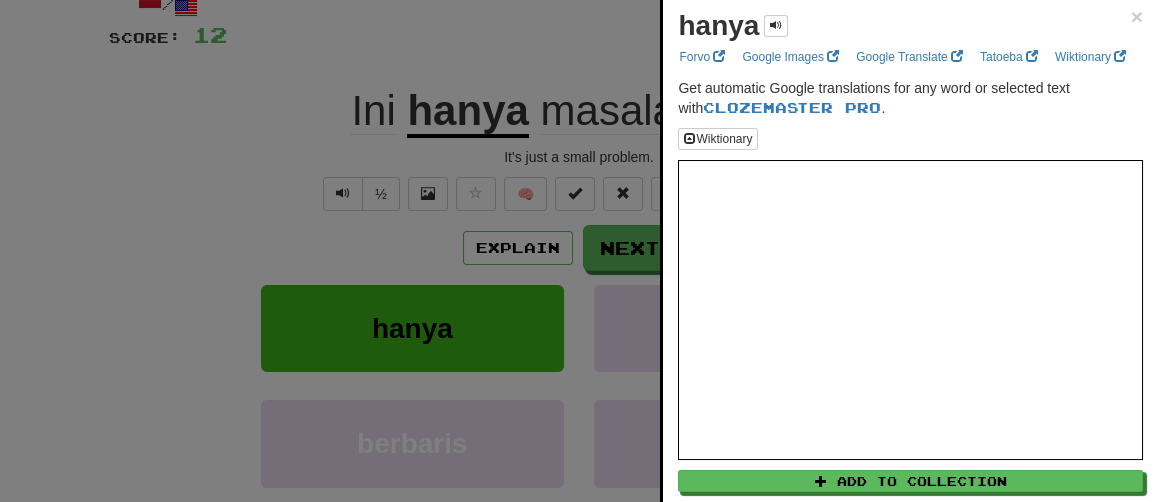 click at bounding box center [579, 251] 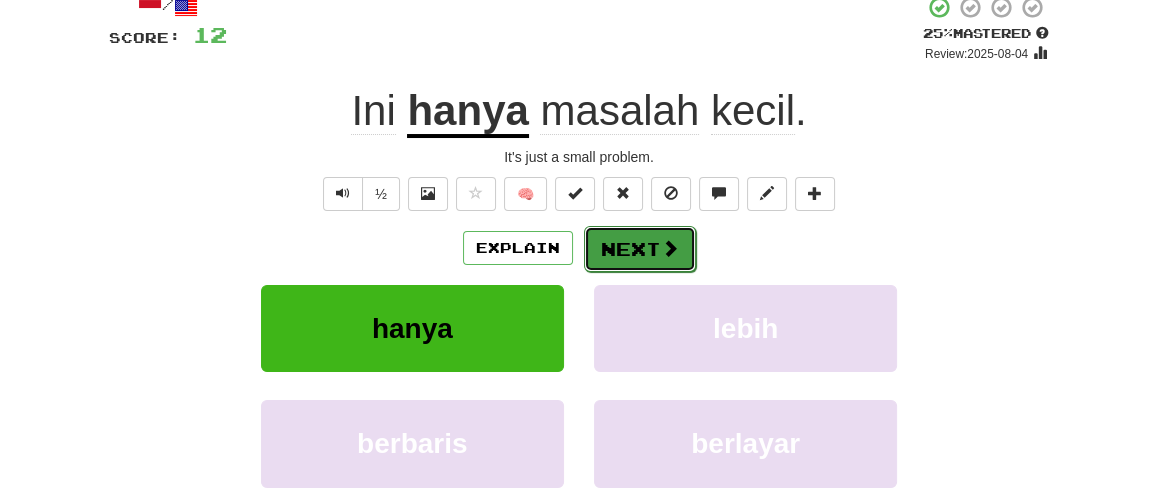 click at bounding box center (670, 248) 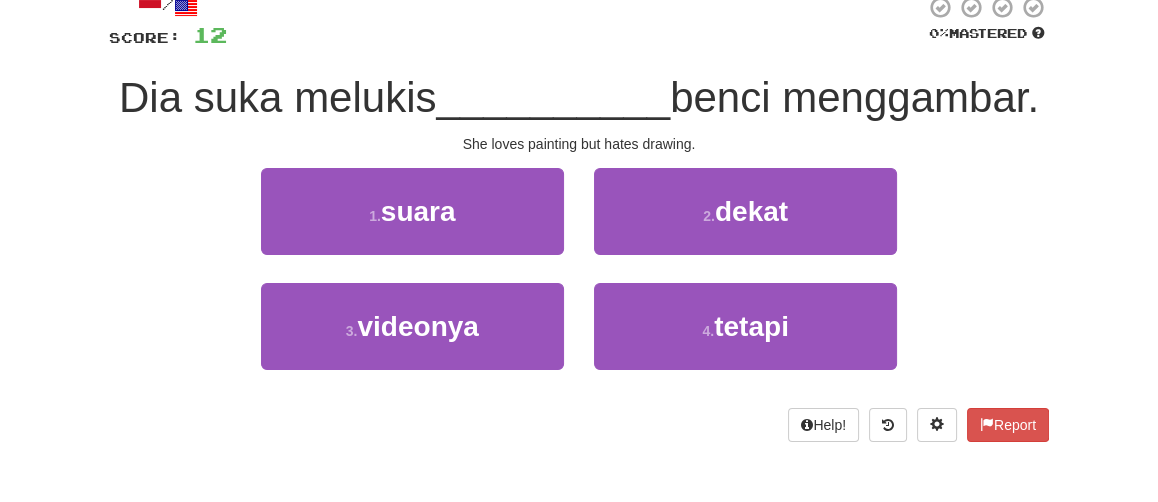 click on "Dia suka melukis" at bounding box center [277, 97] 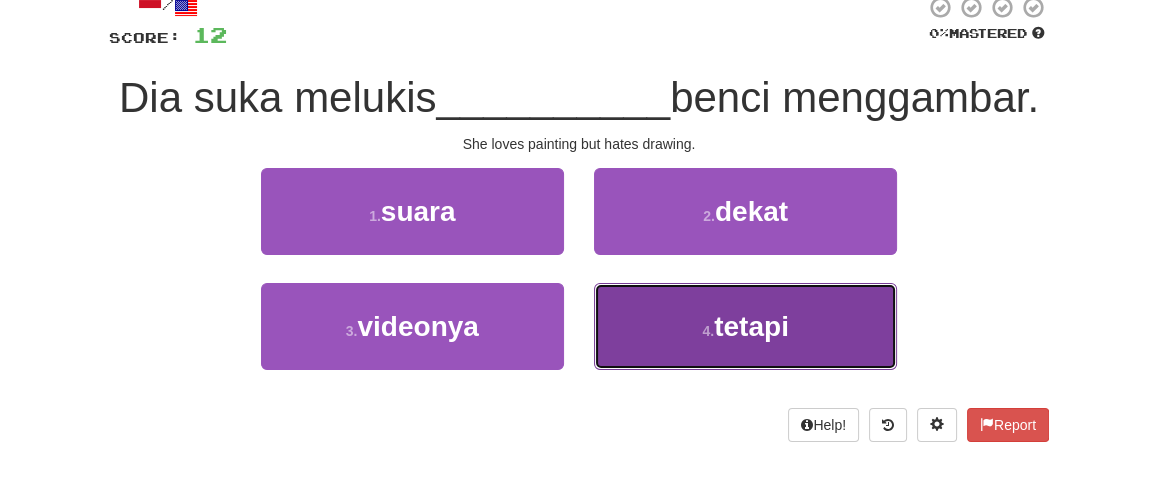 click on "4 .  tetapi" at bounding box center [745, 326] 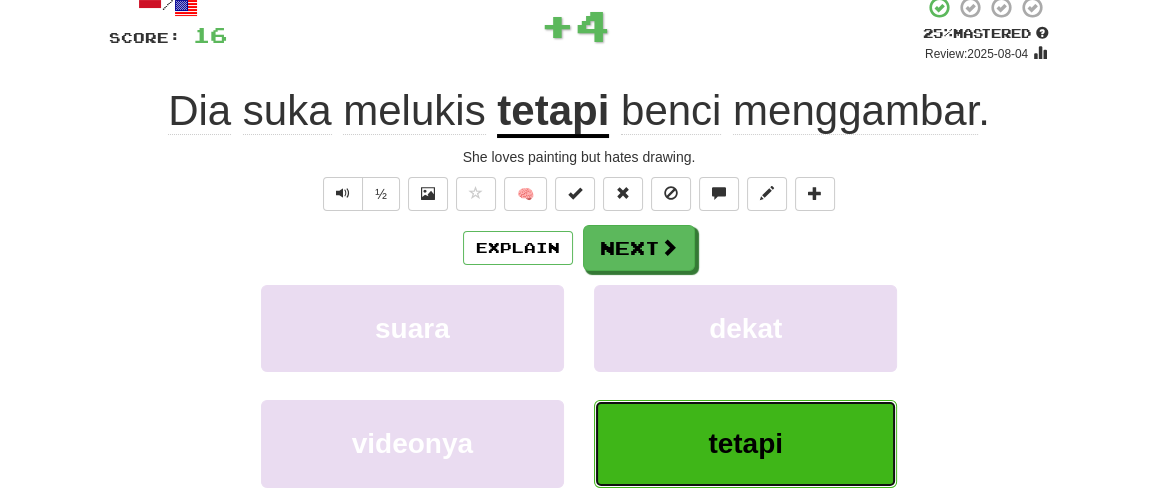 type 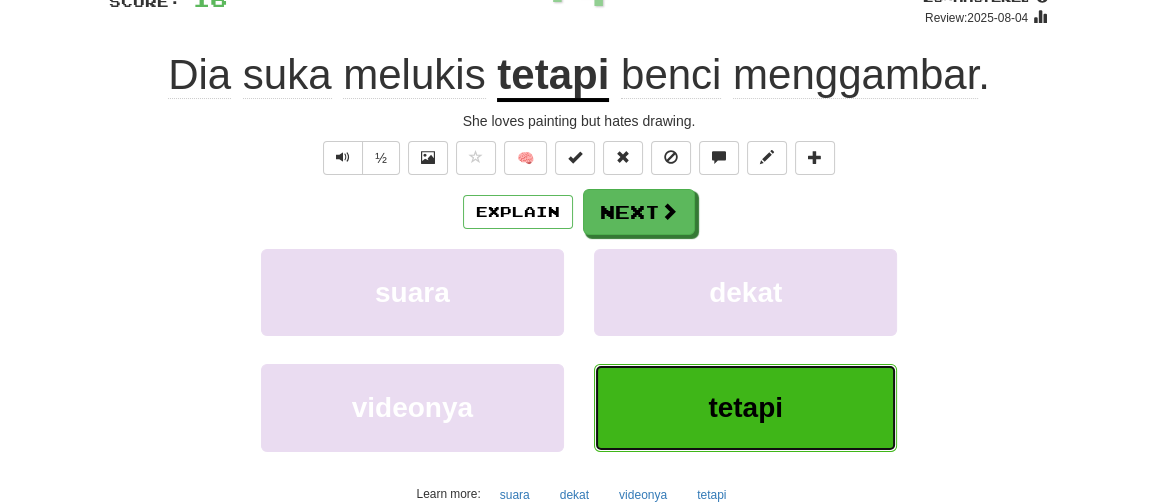 scroll, scrollTop: 167, scrollLeft: 0, axis: vertical 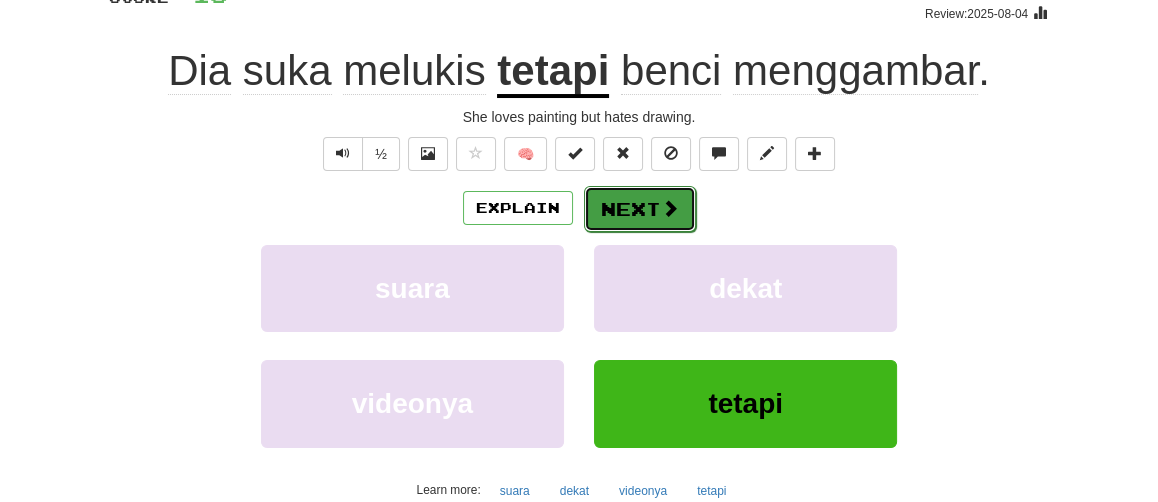 click at bounding box center (670, 208) 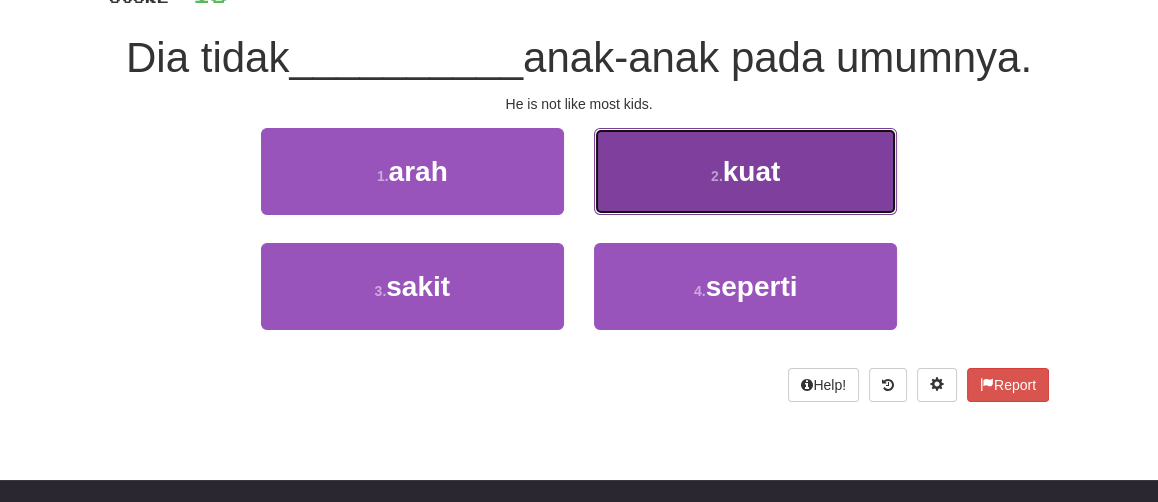 click on "2 ." at bounding box center [717, 176] 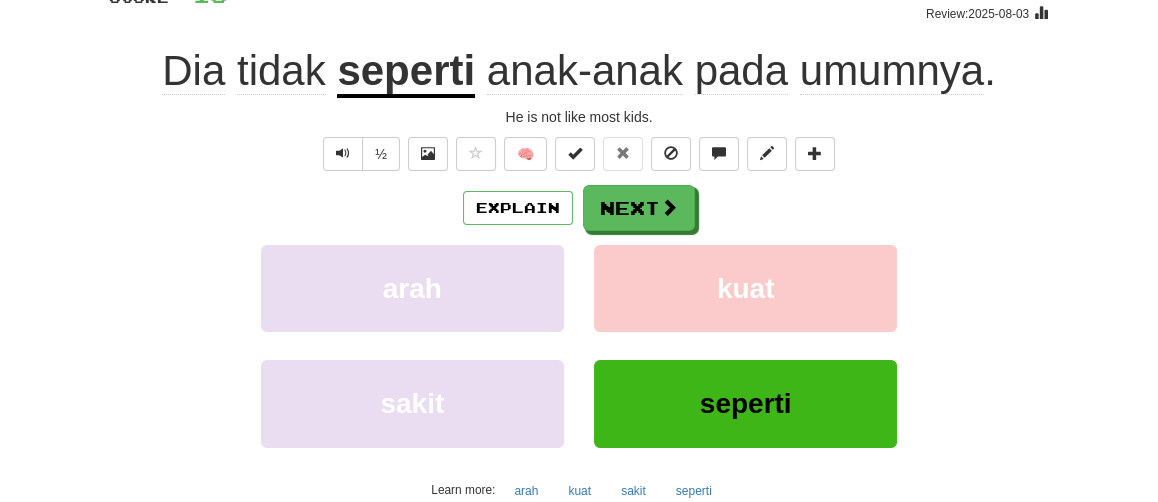 click on "seperti" at bounding box center (406, 72) 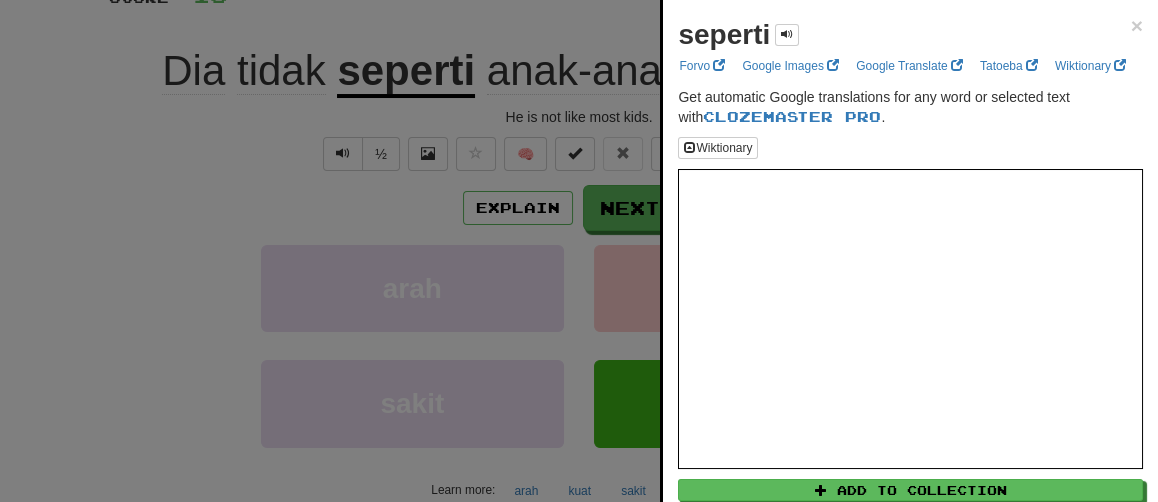 click at bounding box center (579, 251) 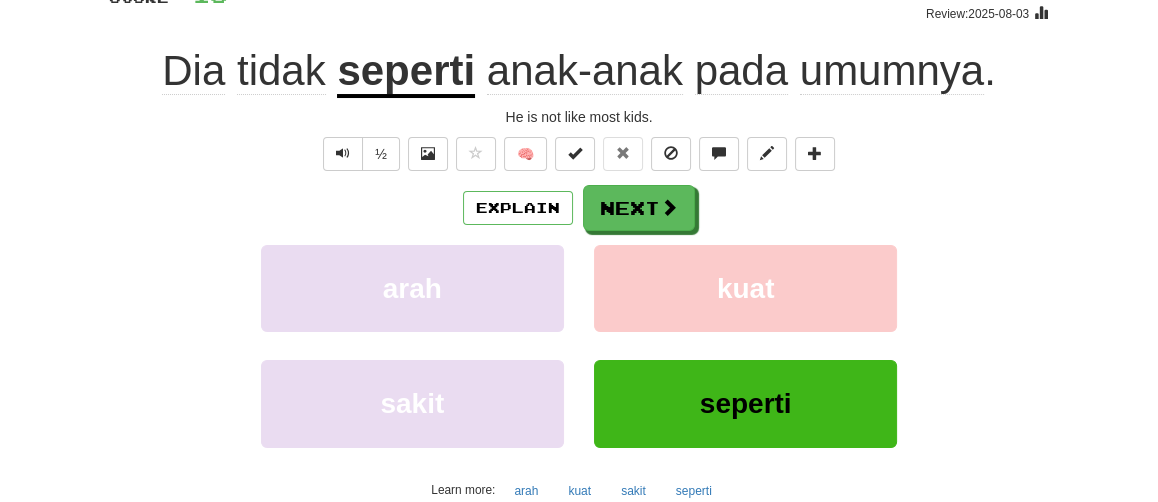 click on "pada" at bounding box center (741, 71) 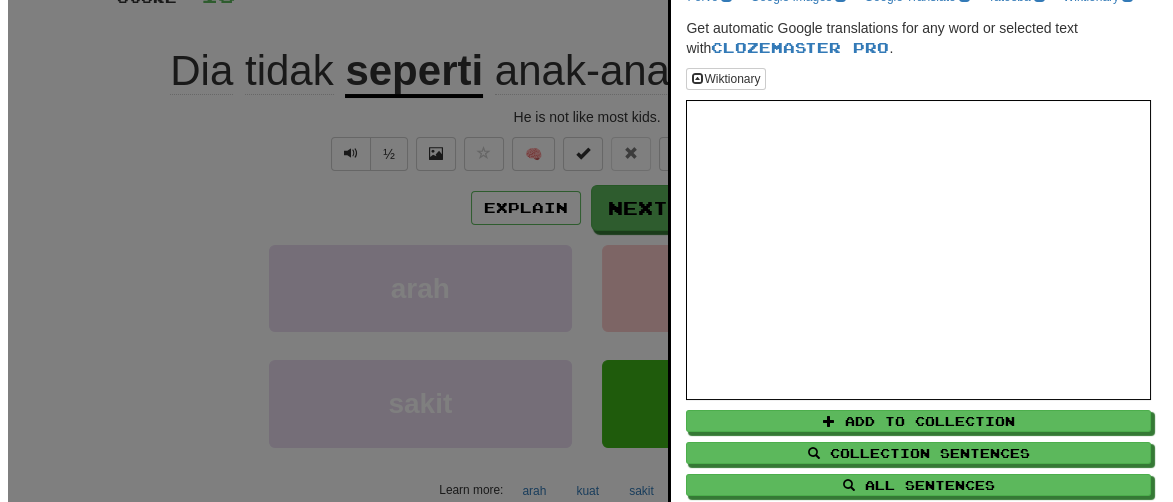 scroll, scrollTop: 67, scrollLeft: 0, axis: vertical 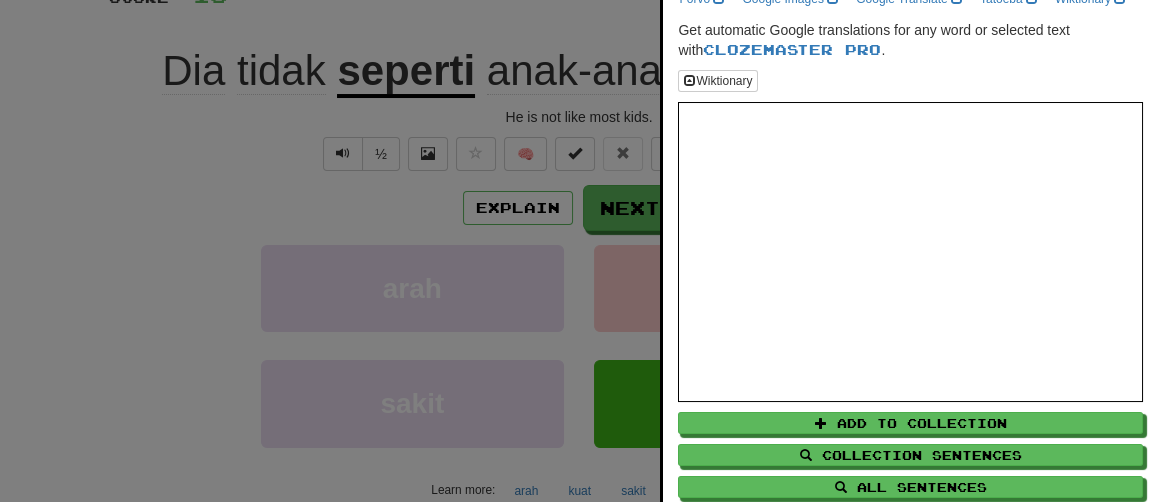 click at bounding box center (579, 251) 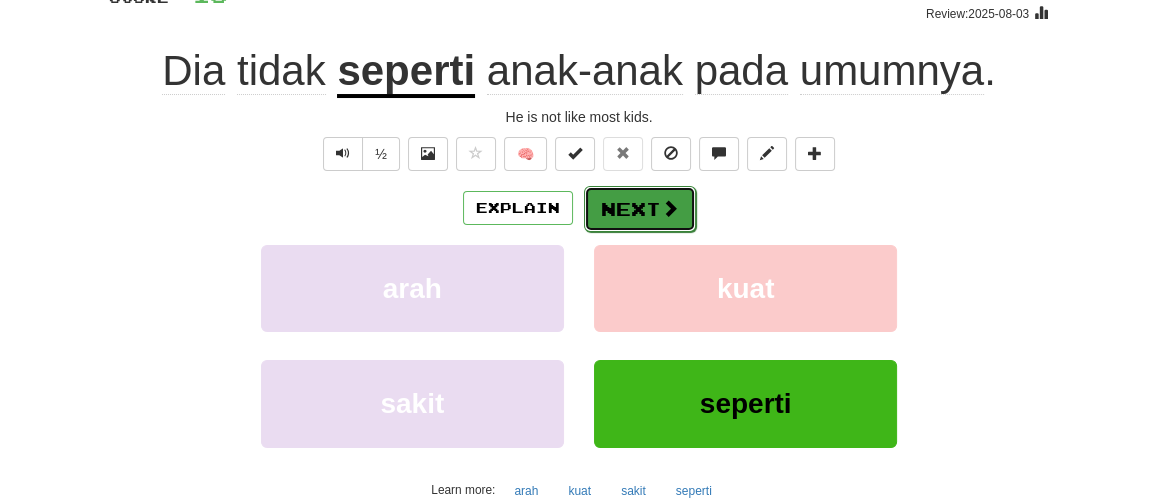 click on "Next" at bounding box center (640, 209) 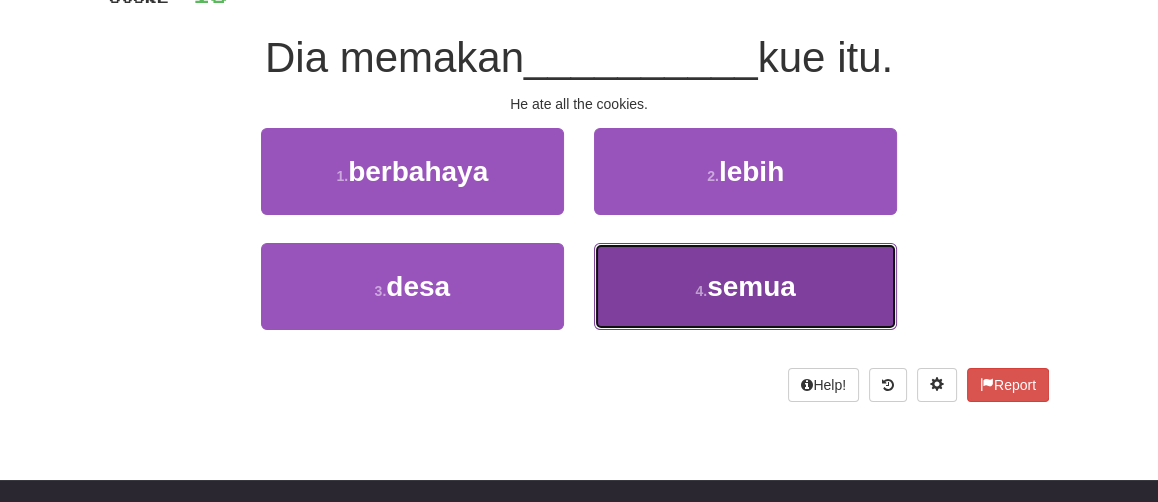 click on "semua" at bounding box center (751, 286) 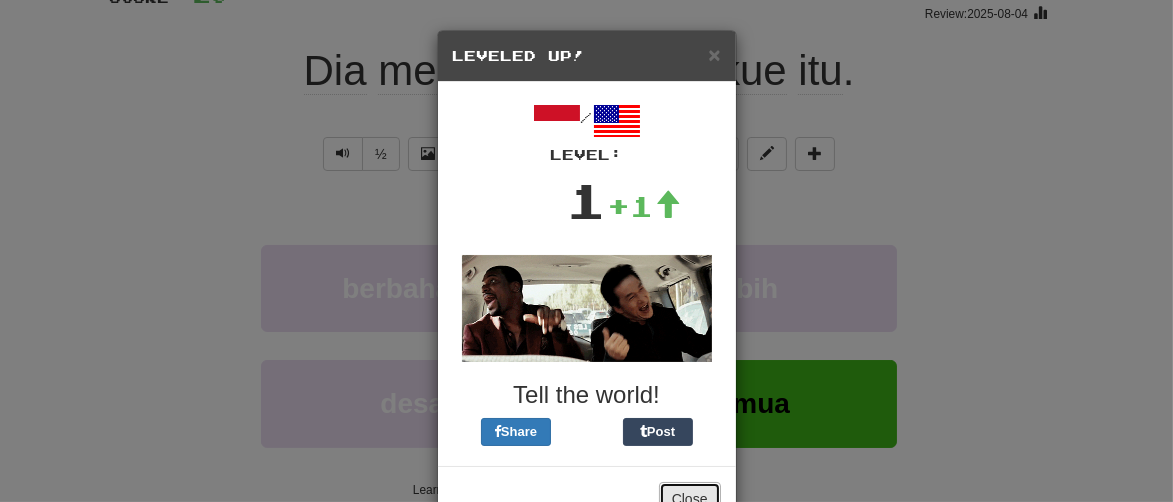 click on "Close" at bounding box center [690, 499] 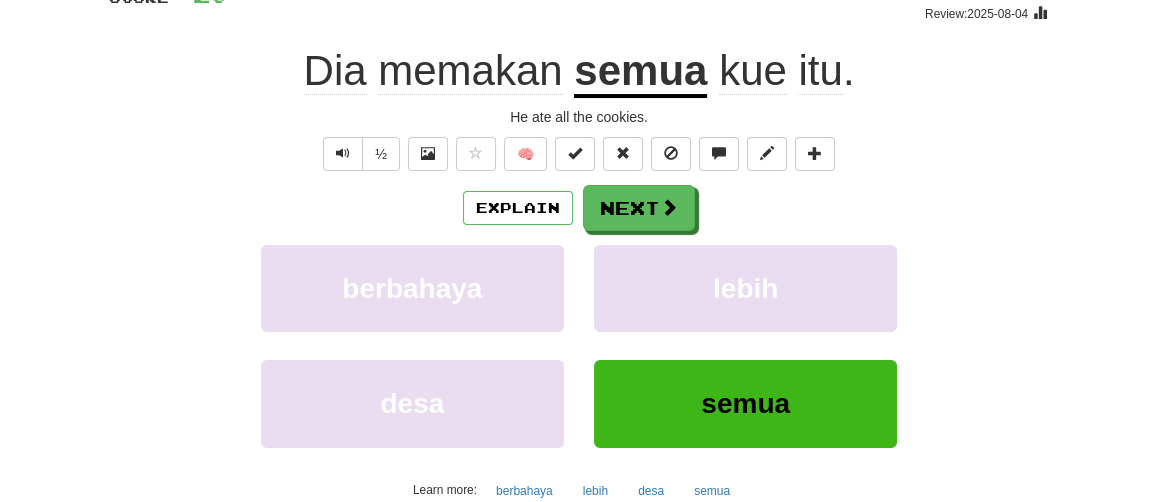 click on "semua" at bounding box center [640, 72] 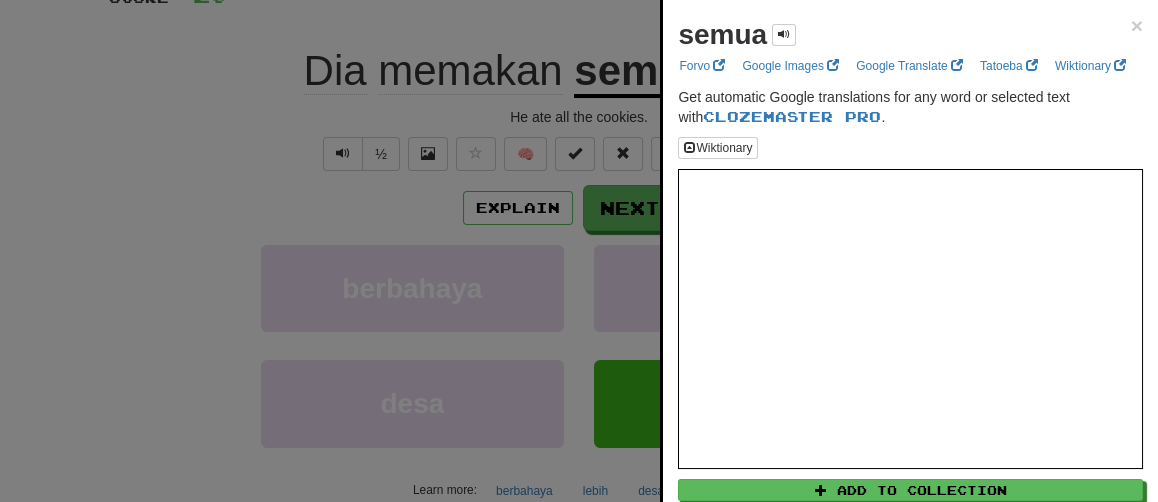 click at bounding box center [579, 251] 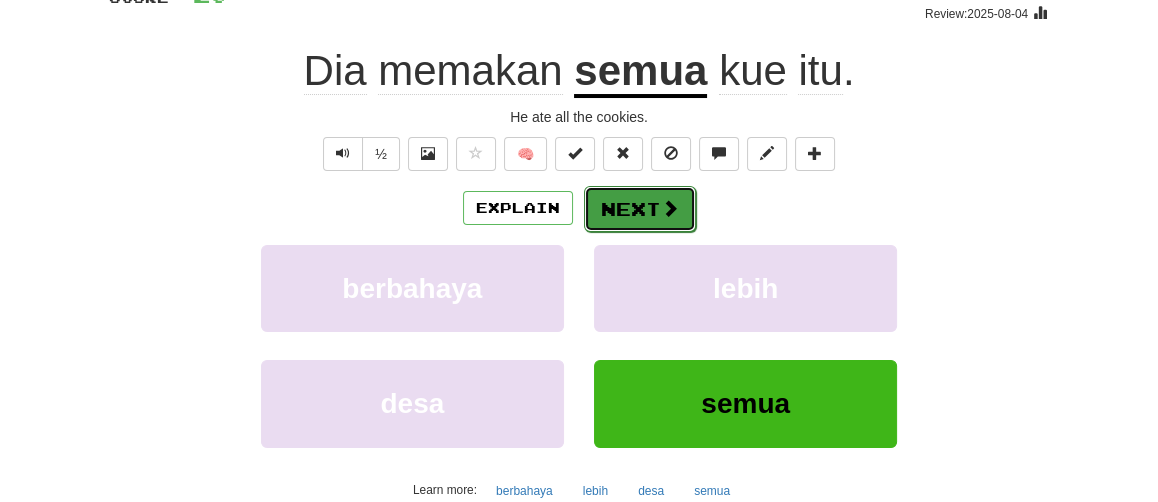 click on "Next" at bounding box center (640, 209) 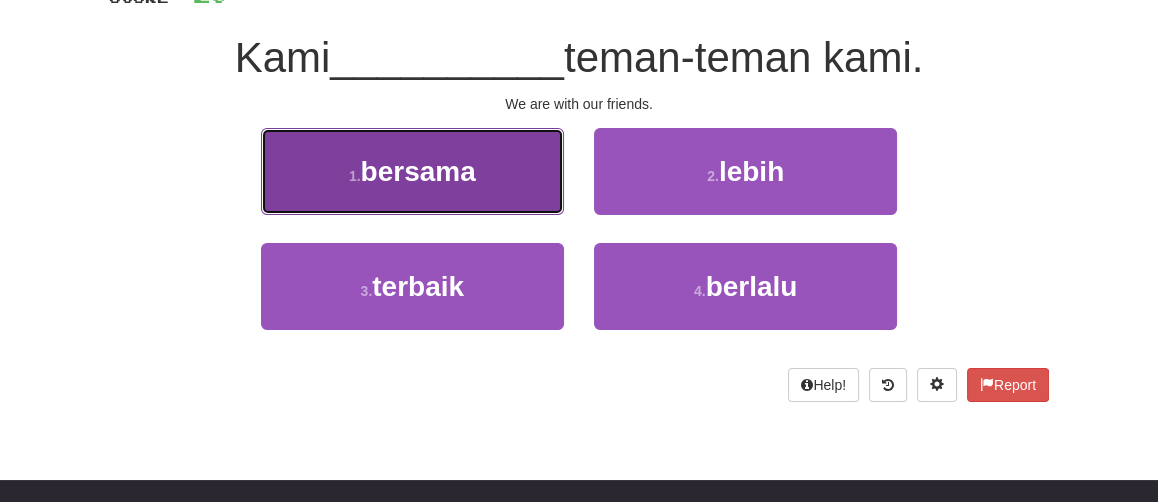 click on "1 .  bersama" at bounding box center (412, 171) 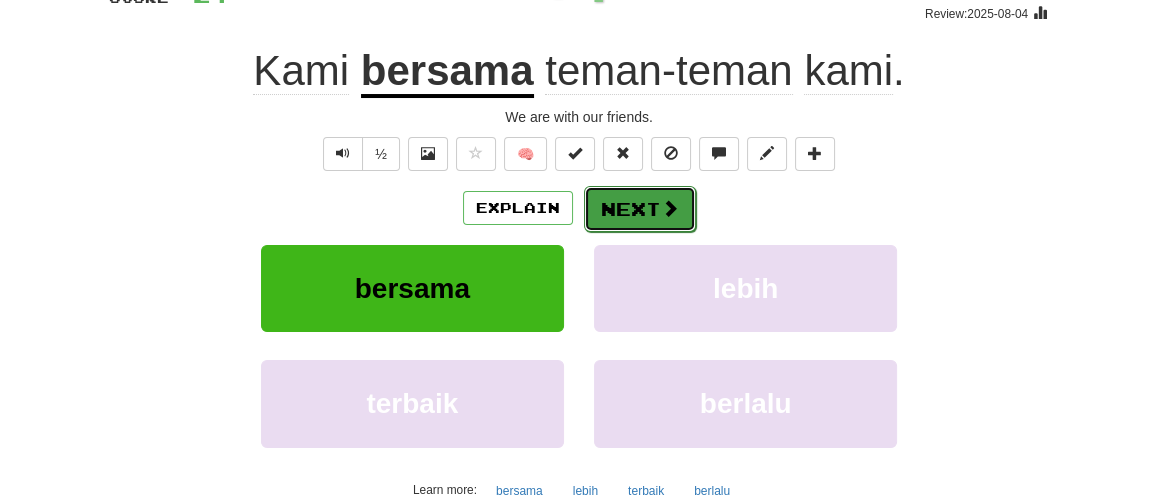 click on "Next" at bounding box center [640, 209] 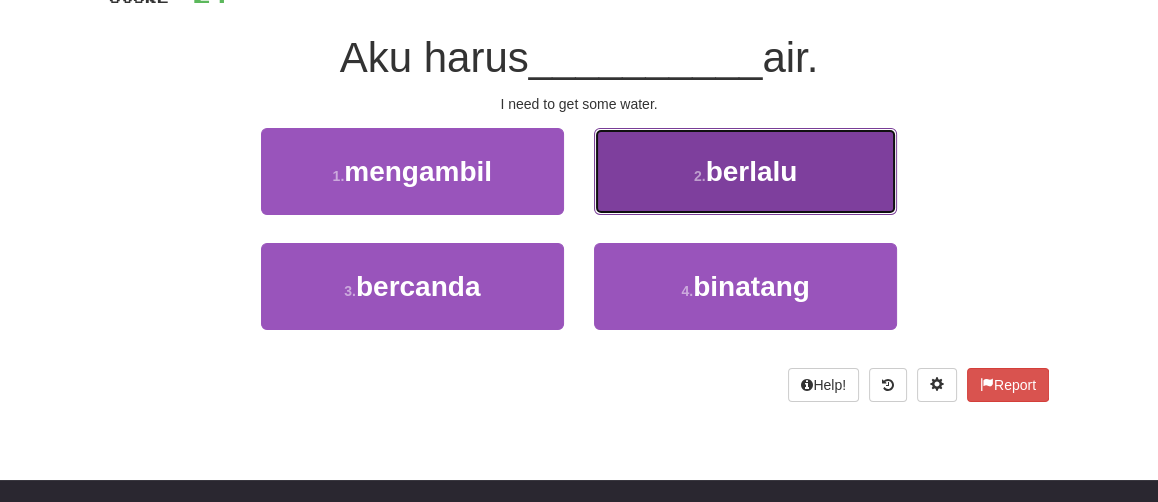 click on "2 .  berlalu" at bounding box center [745, 171] 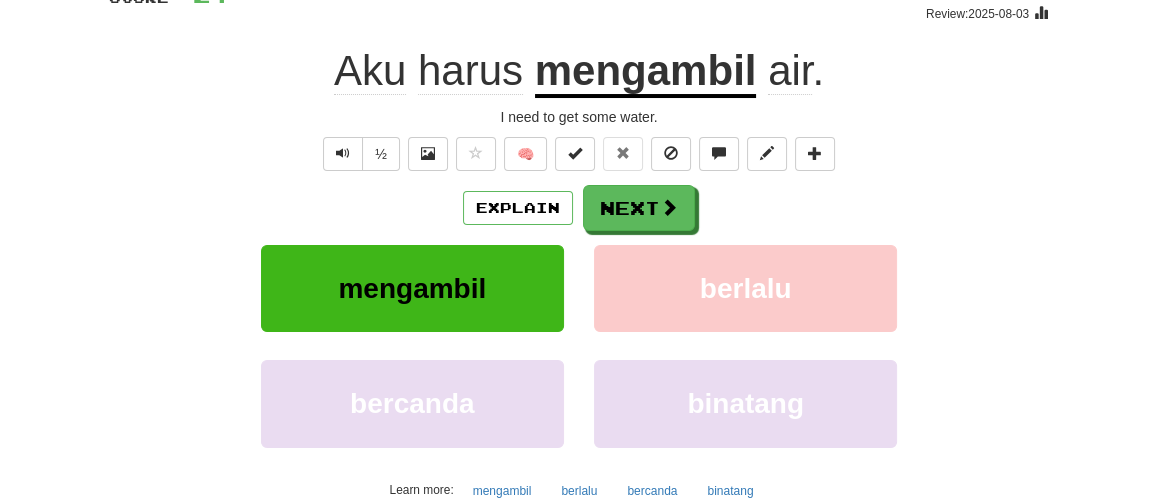 click on "mengambil" at bounding box center (646, 72) 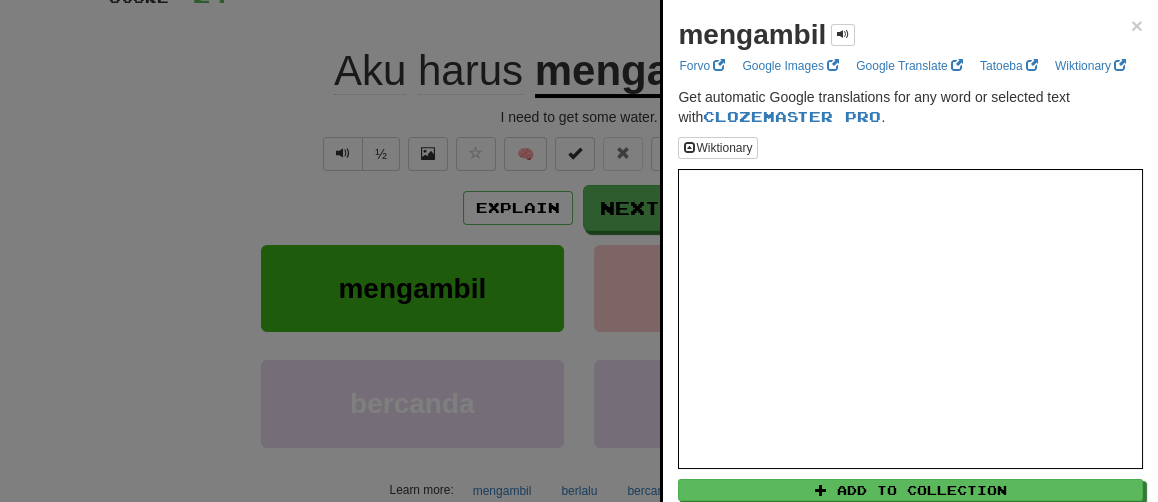 click at bounding box center [579, 251] 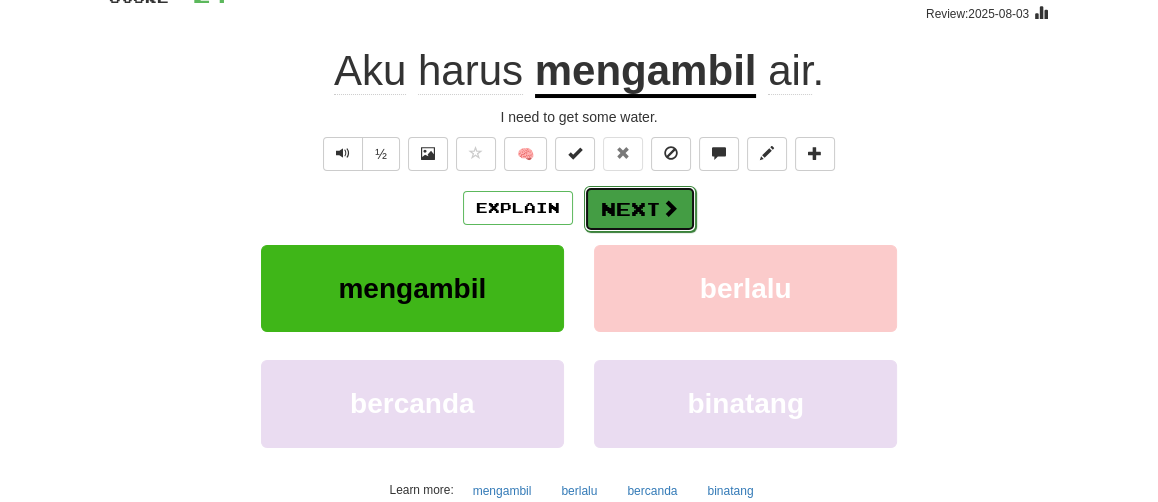 click on "Next" at bounding box center (640, 209) 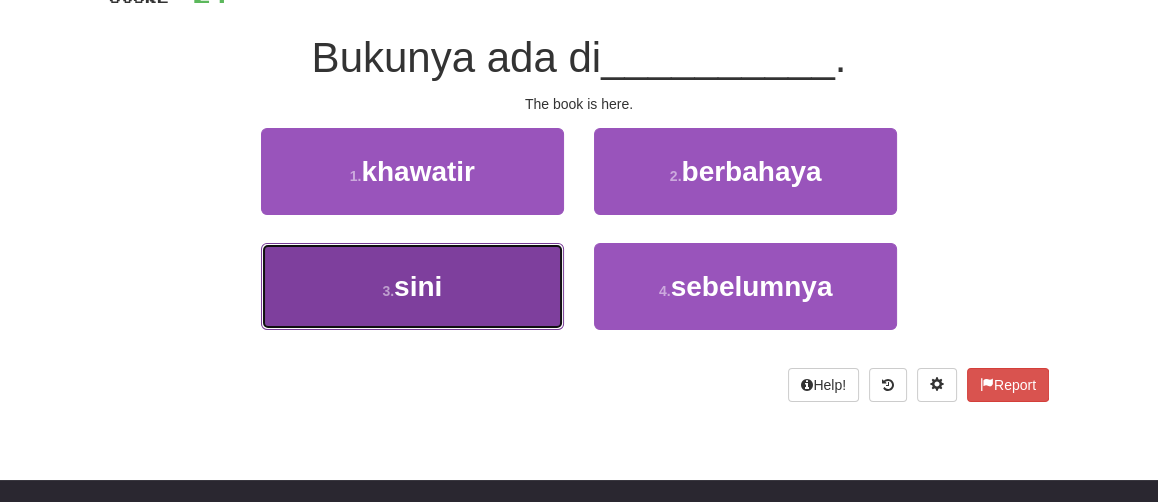 click on "3 .  sini" at bounding box center [412, 286] 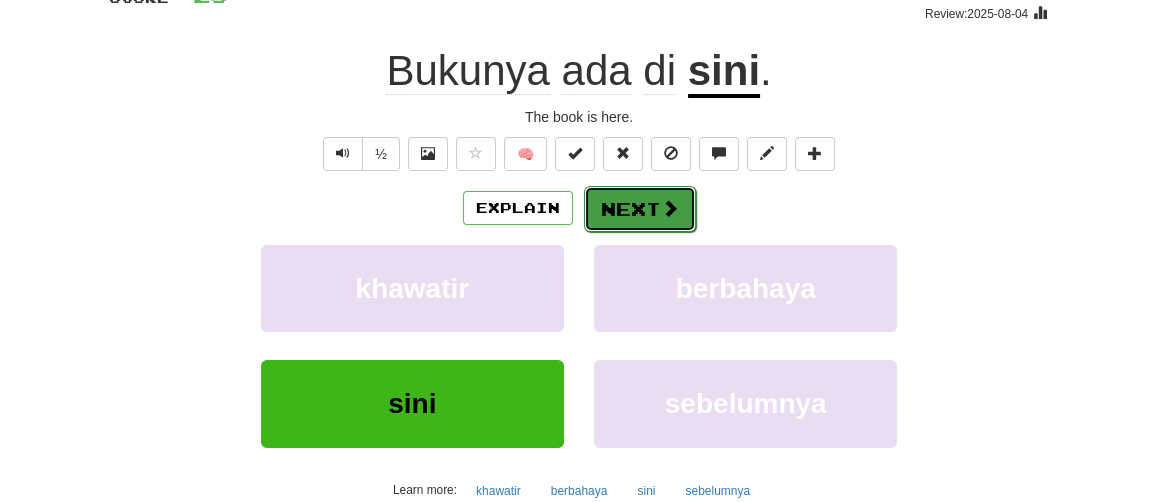 click on "Next" at bounding box center [640, 209] 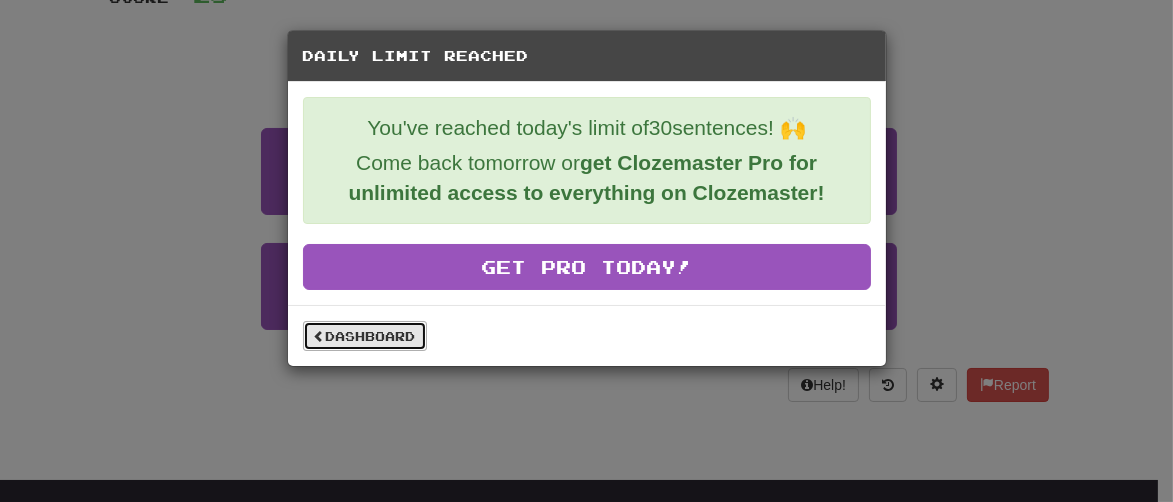 click on "Dashboard" at bounding box center [365, 336] 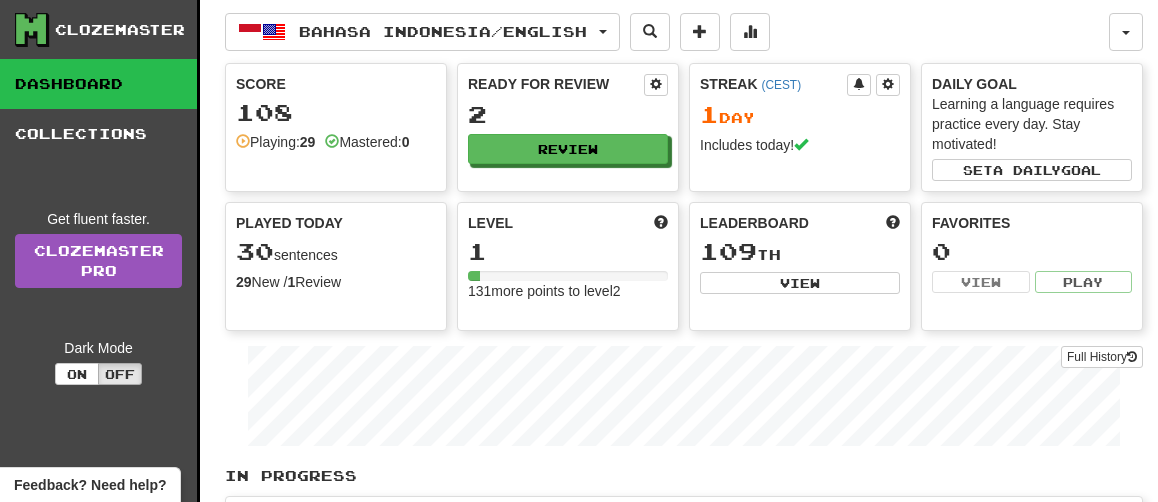 scroll, scrollTop: 0, scrollLeft: 0, axis: both 